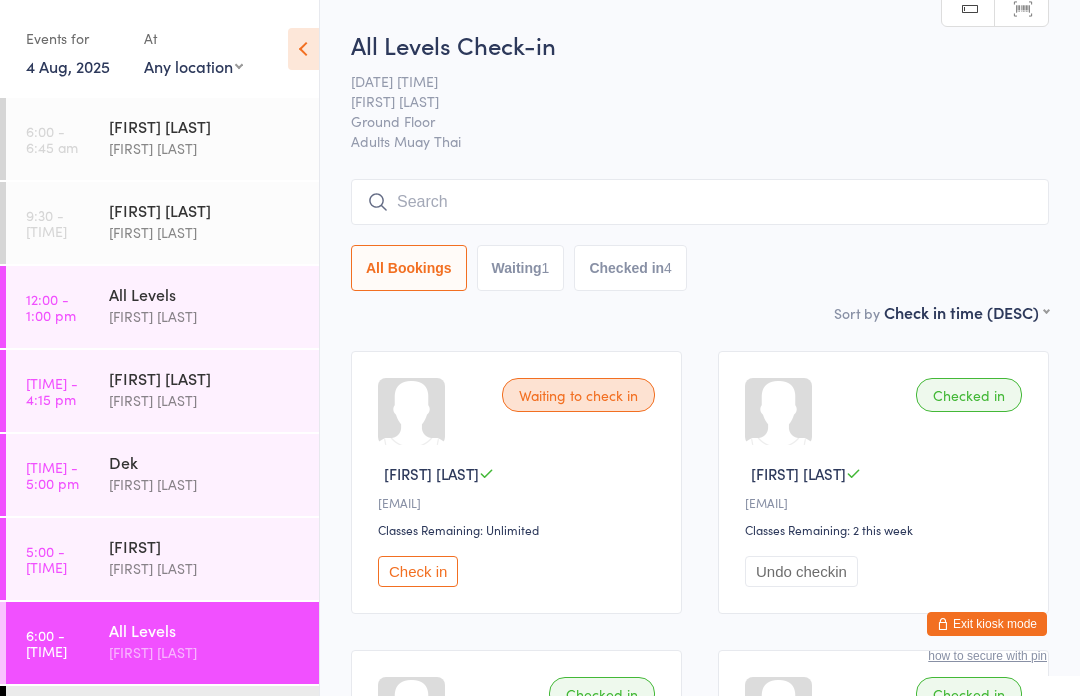 scroll, scrollTop: 181, scrollLeft: 0, axis: vertical 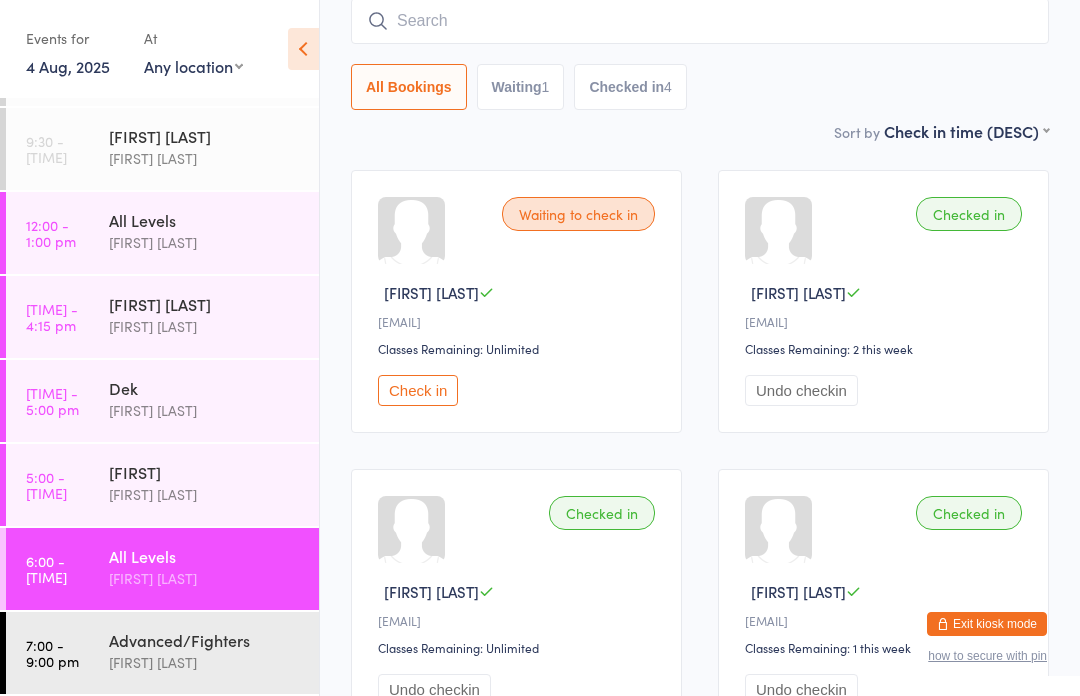 click at bounding box center [700, 21] 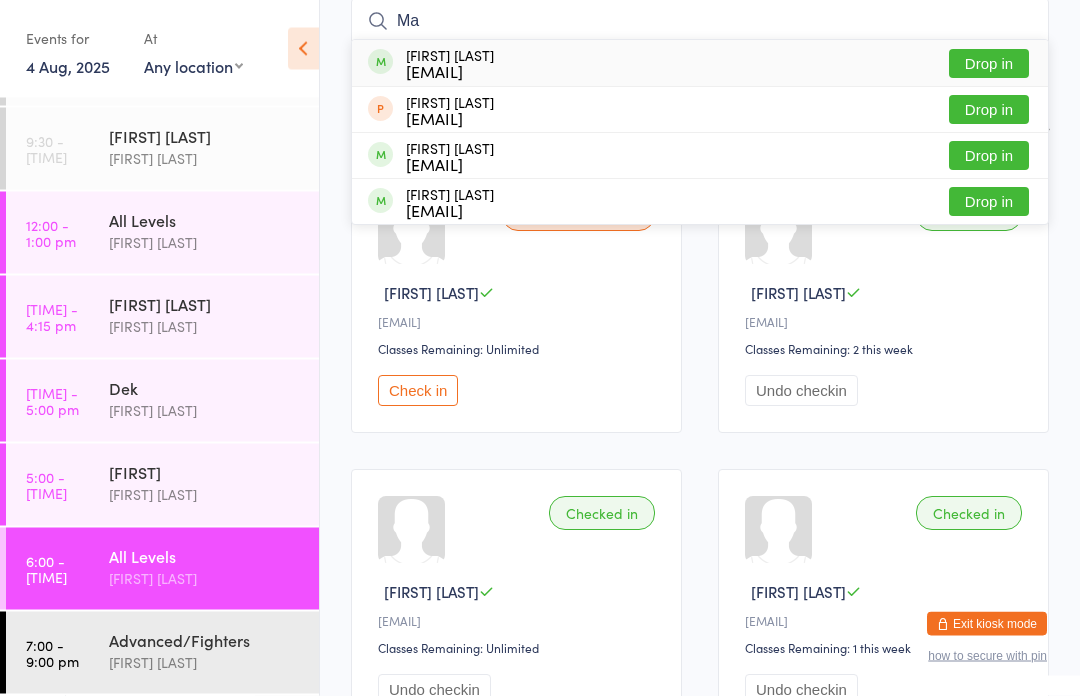 type on "M" 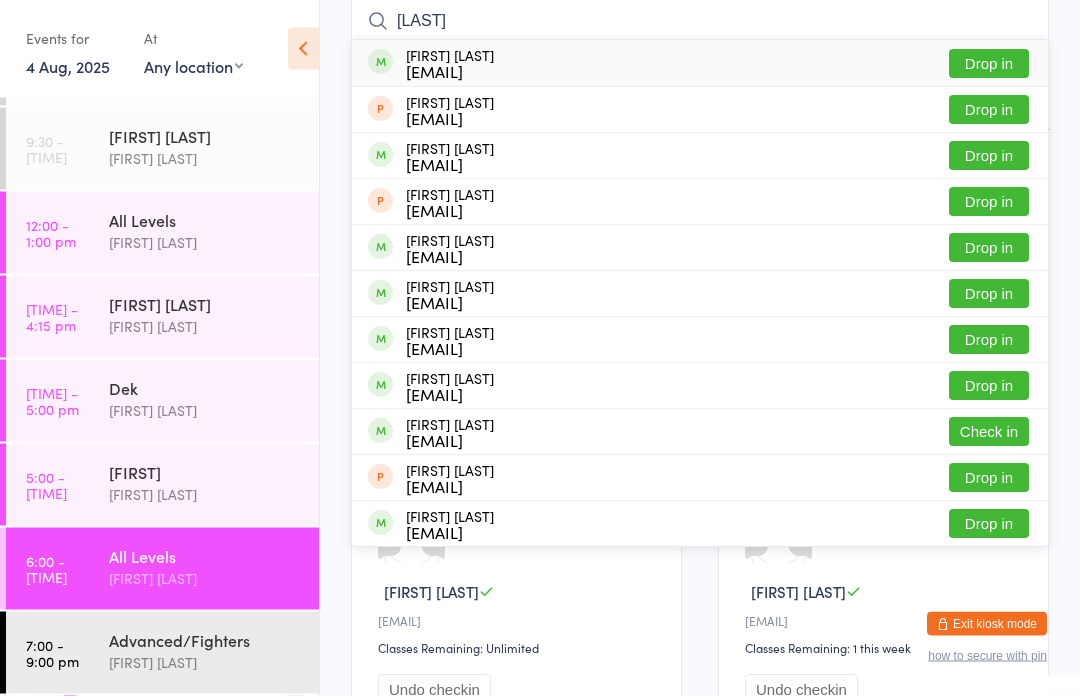 type on "[LAST]" 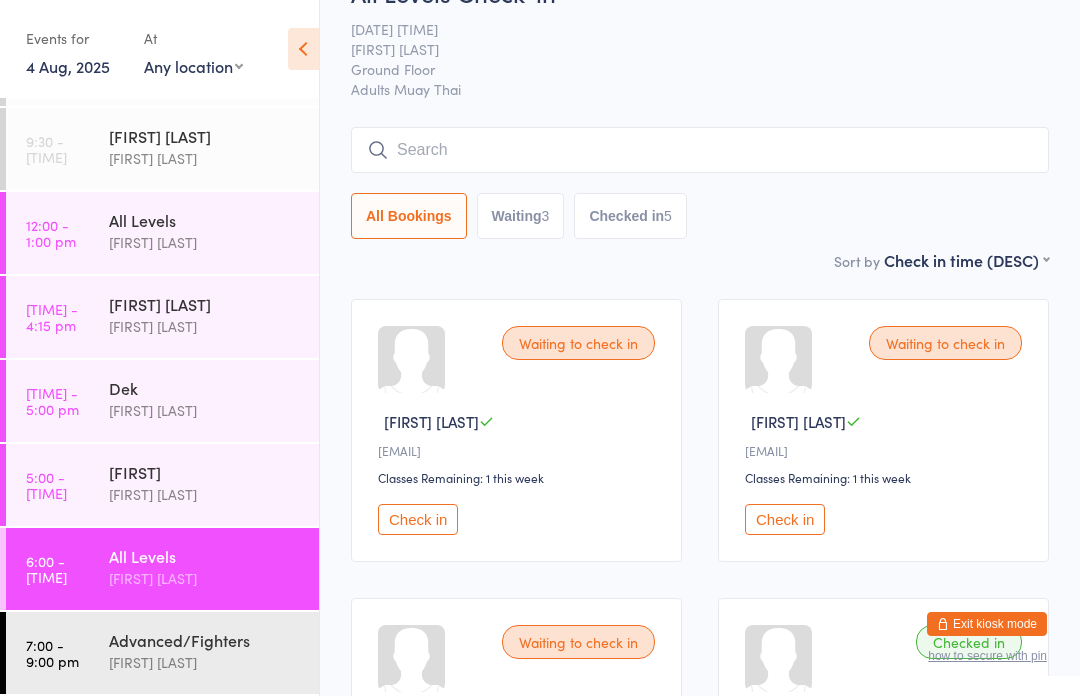 scroll, scrollTop: 0, scrollLeft: 0, axis: both 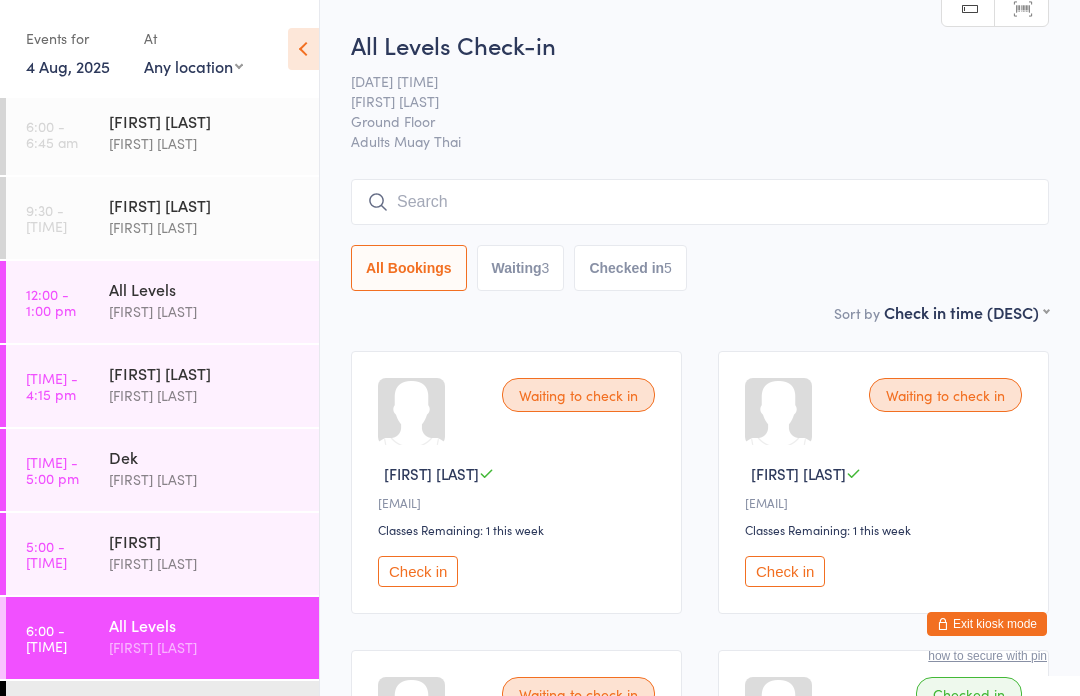 click on "You have now entered Kiosk Mode. Members will be able to check themselves in using the search field below. Click "Exit kiosk mode" below to exit Kiosk Mode at any time. Drop-in successful. Events for [DATE], [DATE]
[MONTH] [YEAR]
Sun Mon Tue Wed Thu Fri Sat
31
27
28
29
30
31
01
02
32
03
04
05
06
07
08
09
33
10
11
12
13
14
15
16
34
17
18
19
20
21
22" at bounding box center [540, 348] 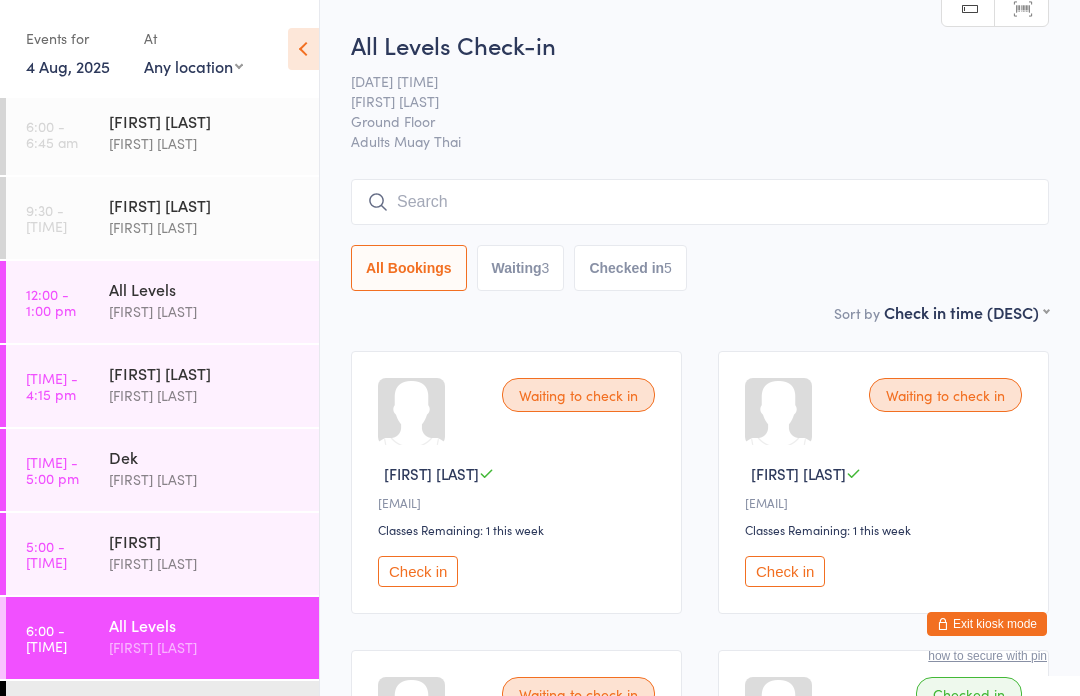 click on "[FIRST] [LAST]" at bounding box center [205, 647] 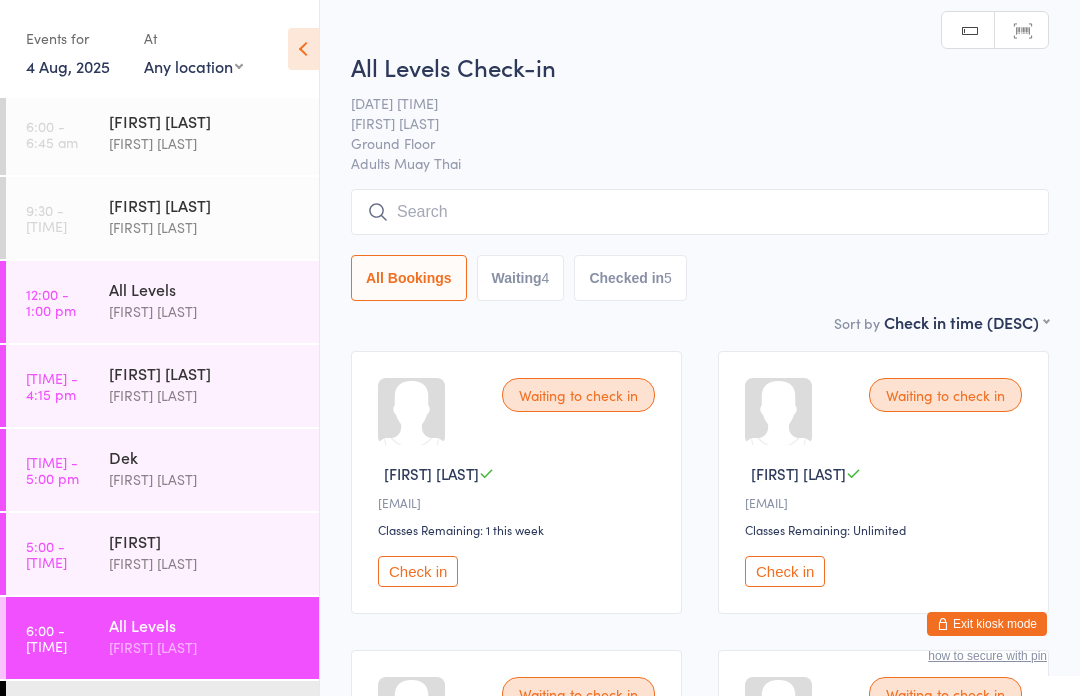 click at bounding box center [700, 212] 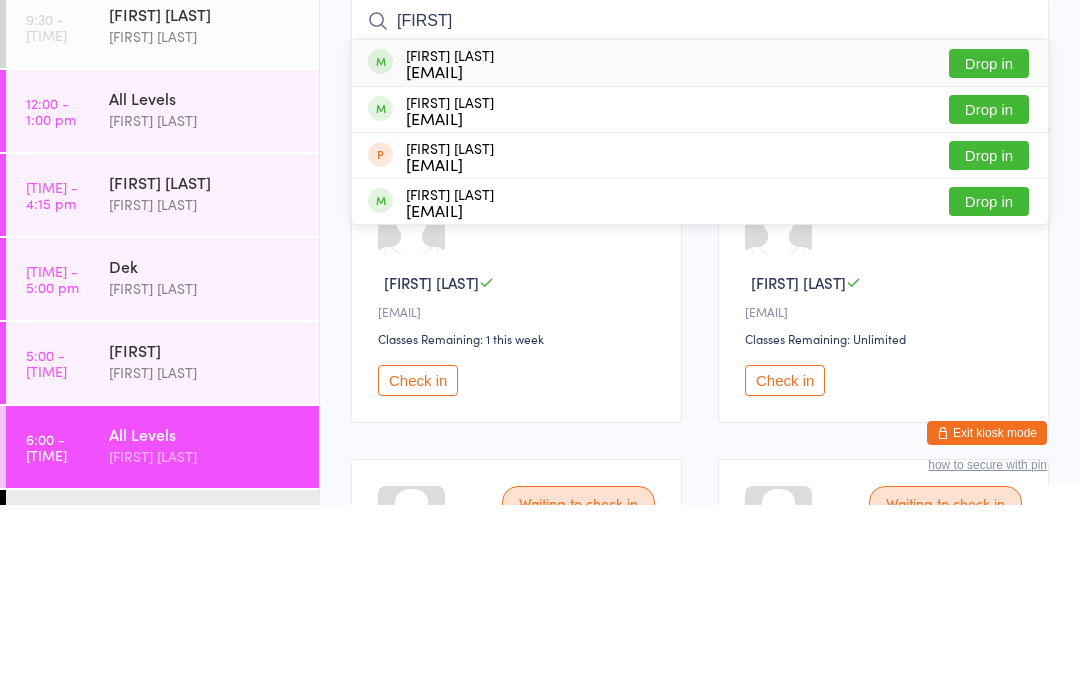 type on "[FIRST]" 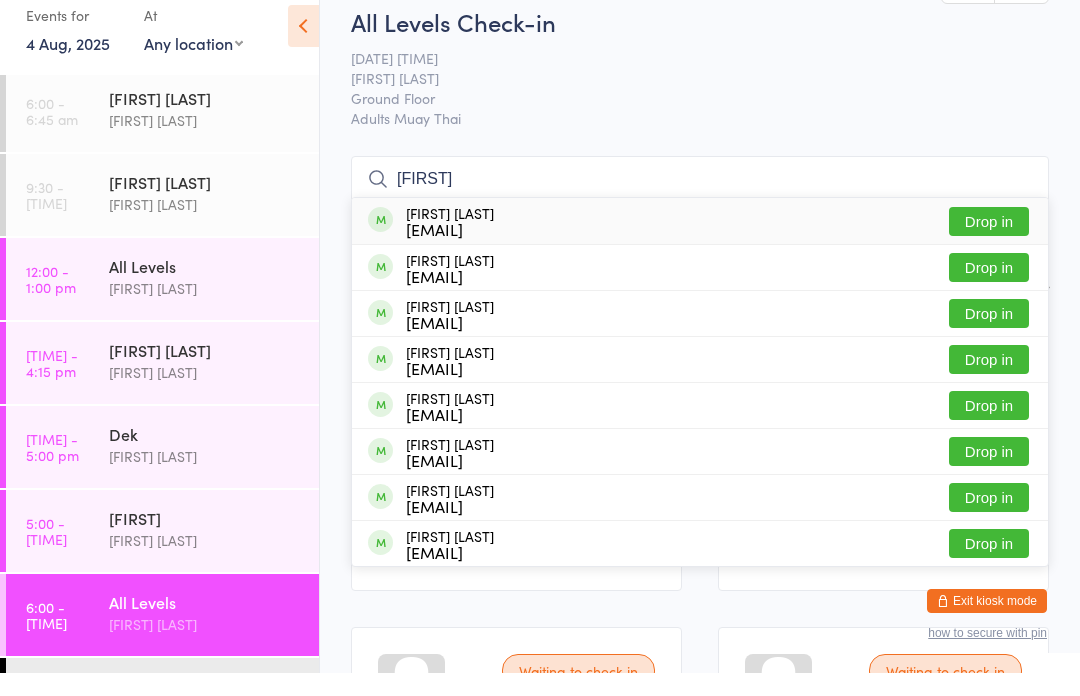 type on "[FIRST]" 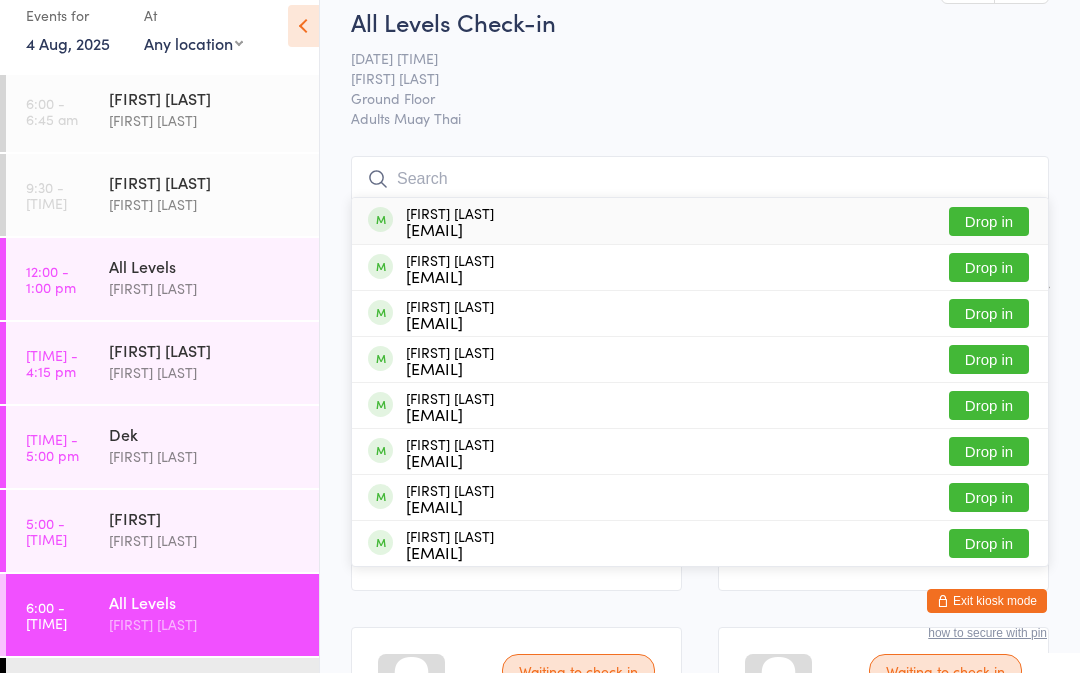 scroll, scrollTop: 23, scrollLeft: 0, axis: vertical 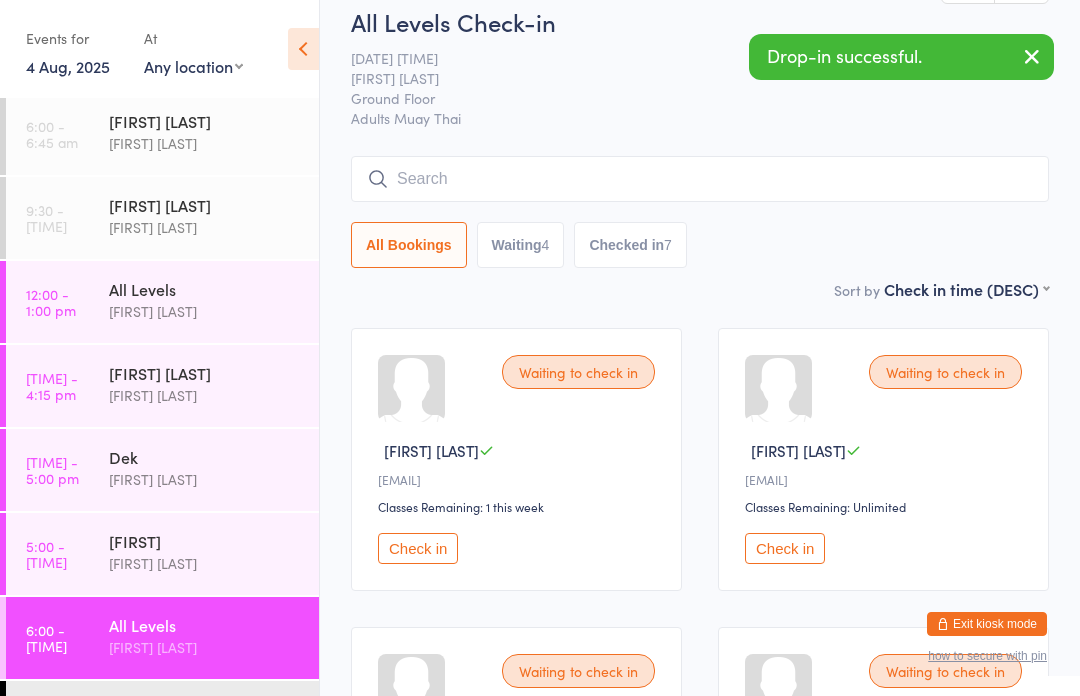 click at bounding box center (700, 179) 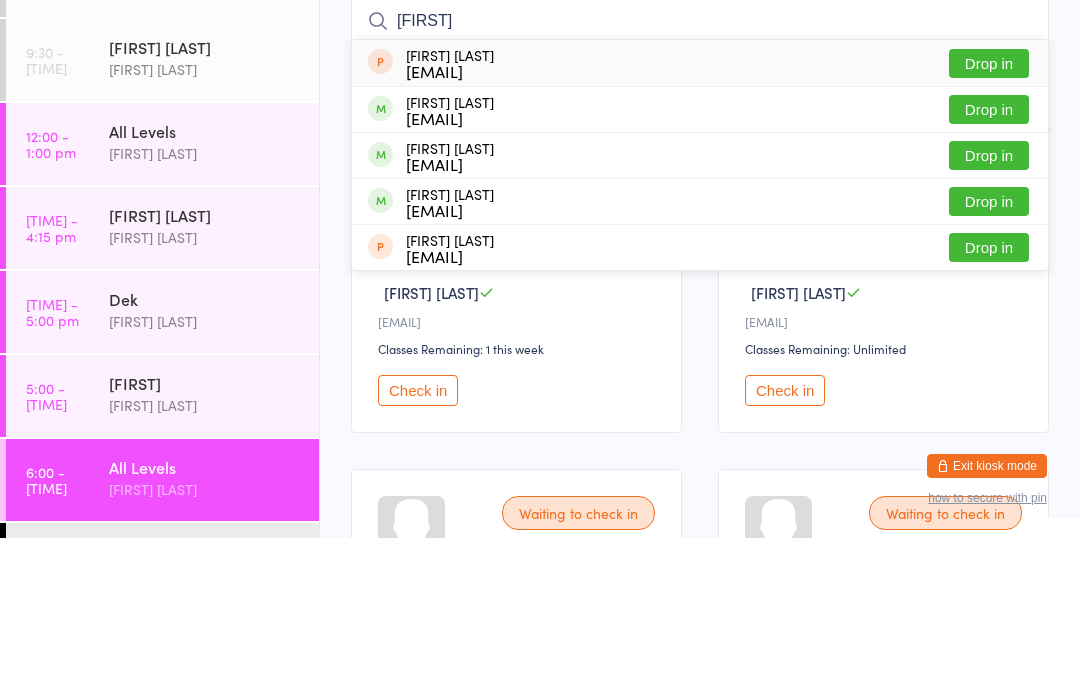 type on "[FIRST]" 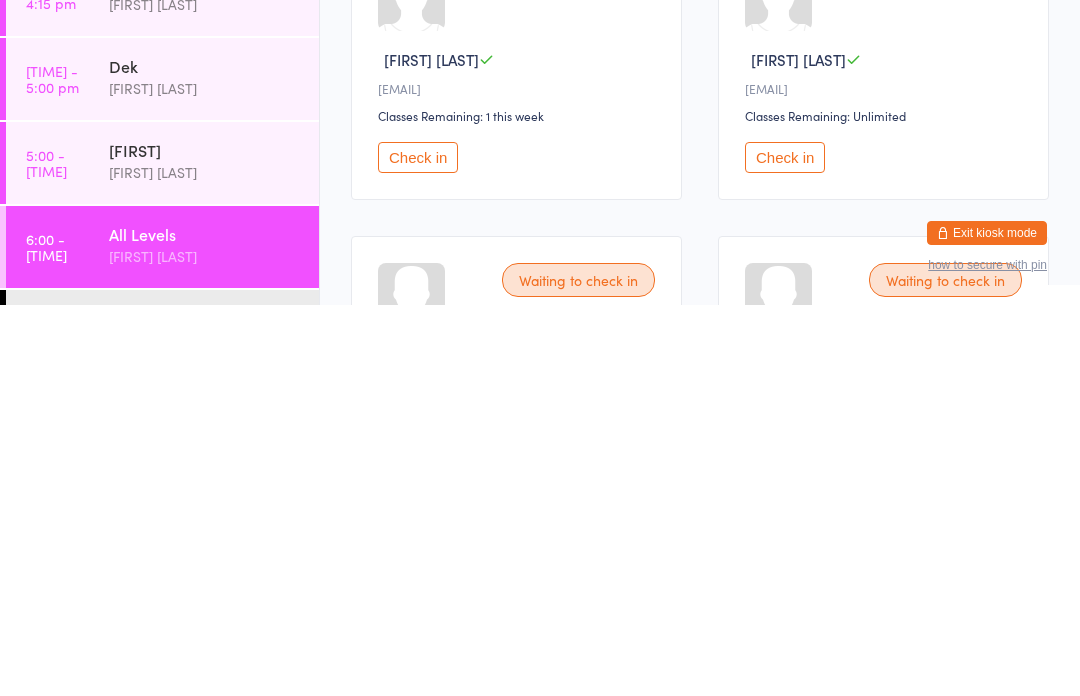 click on "[FIRST] [LAST]" at bounding box center [162, 638] 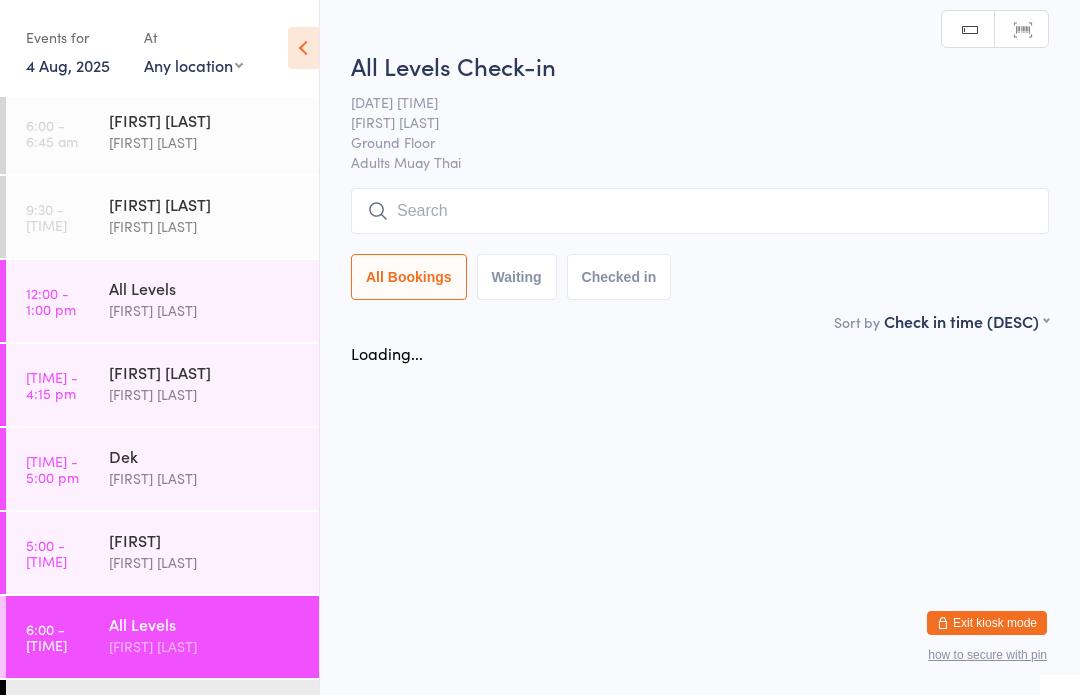 scroll, scrollTop: 1, scrollLeft: 0, axis: vertical 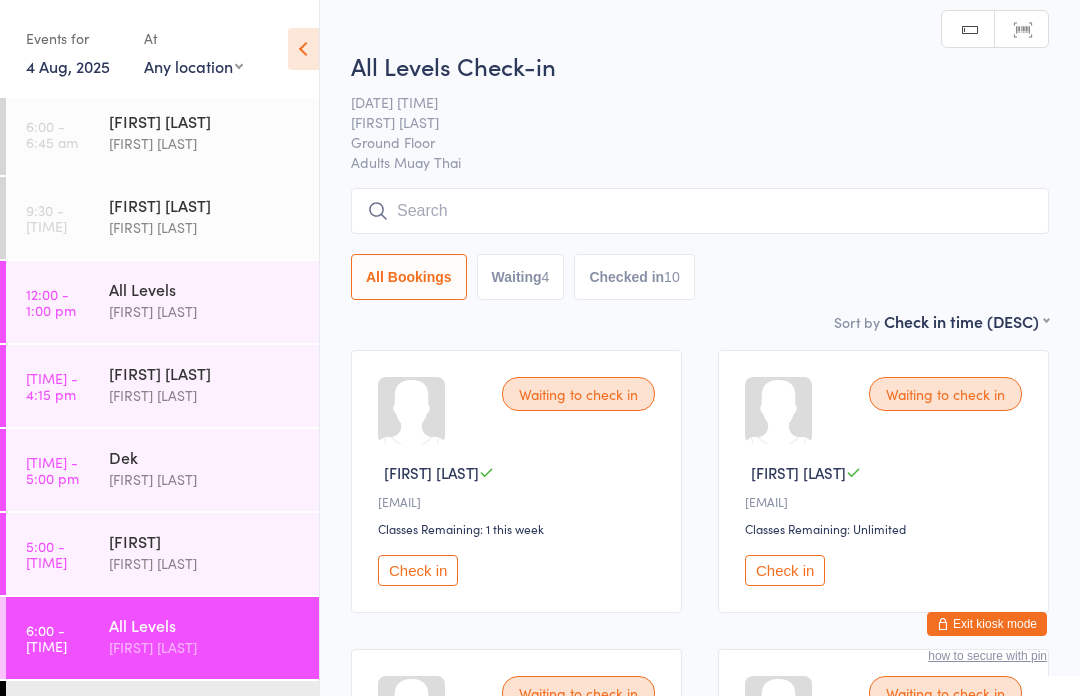 click at bounding box center [700, 211] 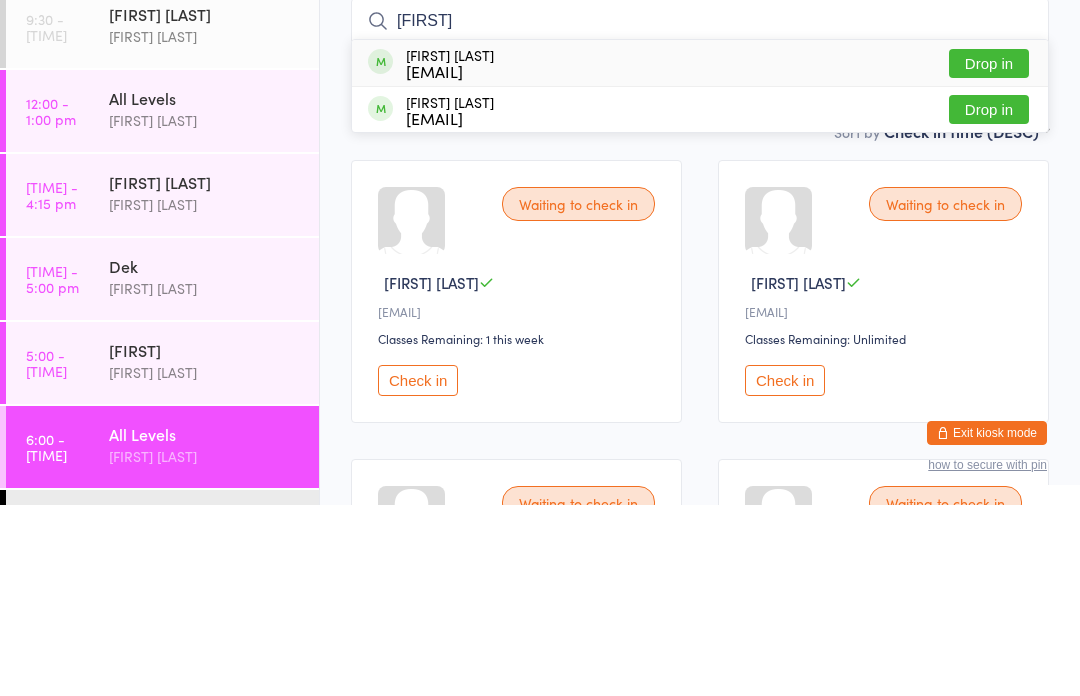 type on "[FIRST]" 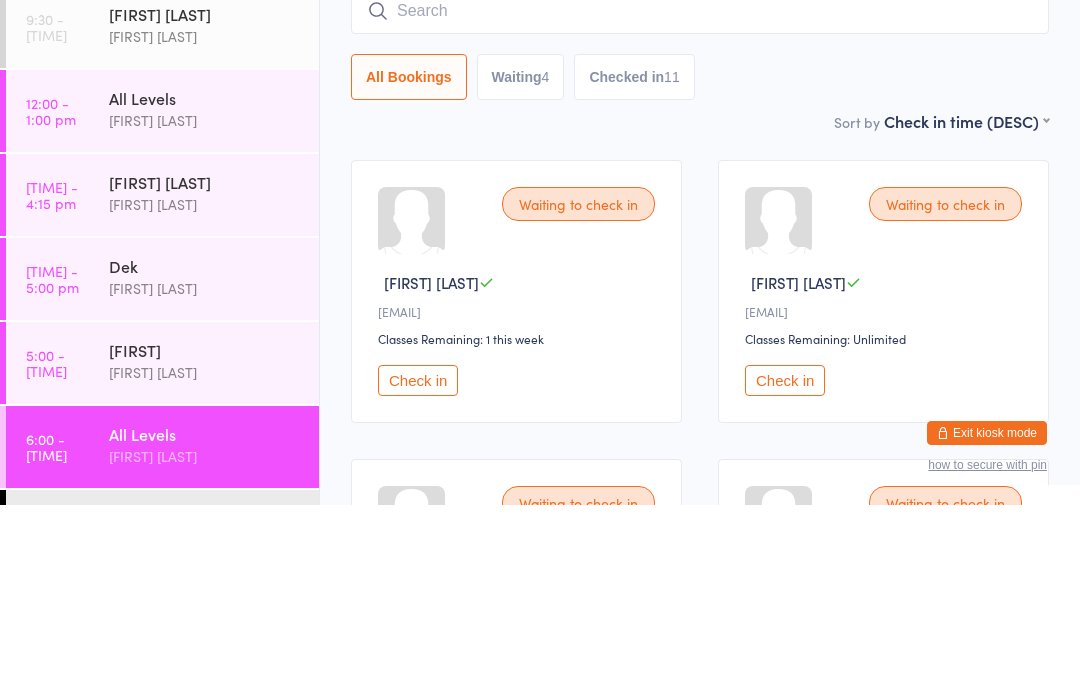 scroll, scrollTop: 191, scrollLeft: 0, axis: vertical 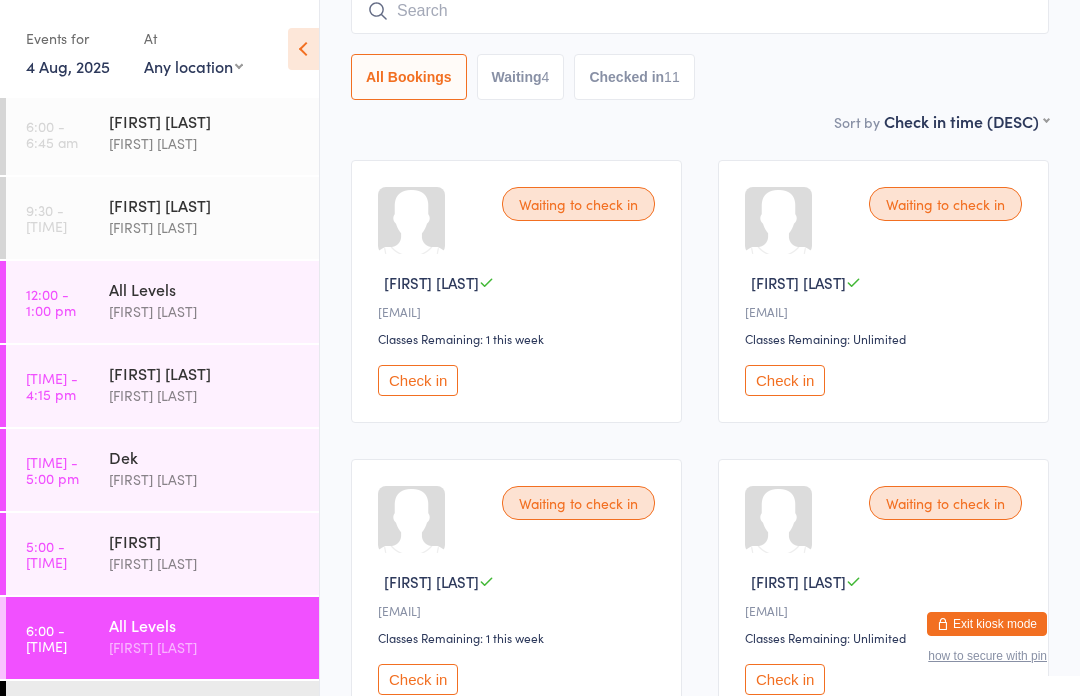 click on "6:00 - 7:00 pm" at bounding box center [46, 638] 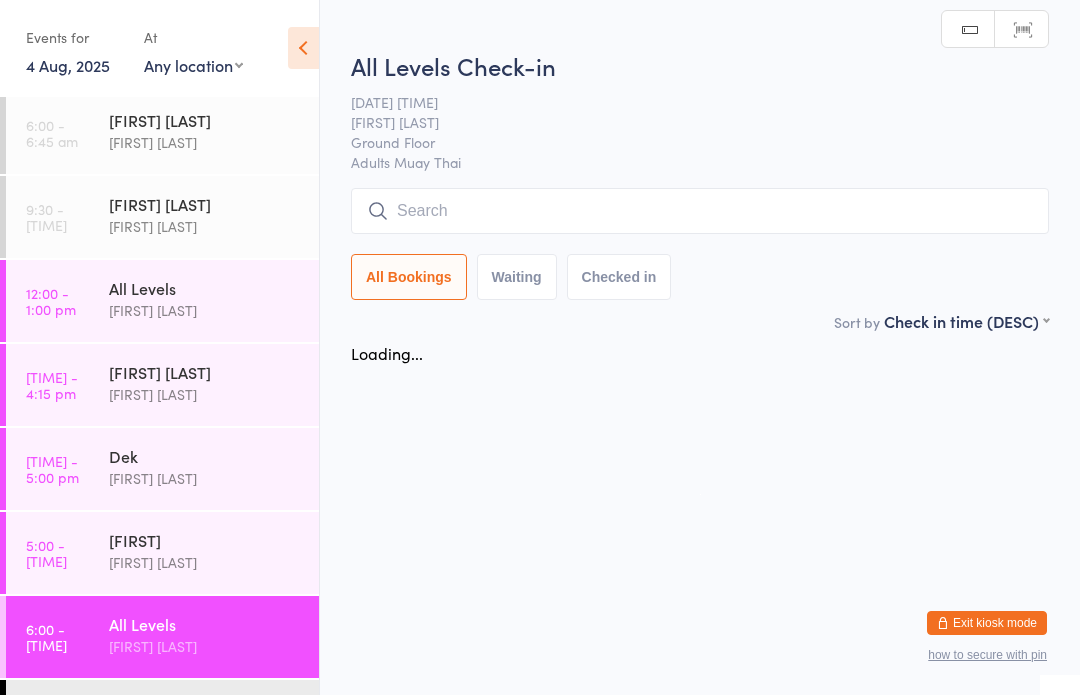 scroll, scrollTop: 1, scrollLeft: 0, axis: vertical 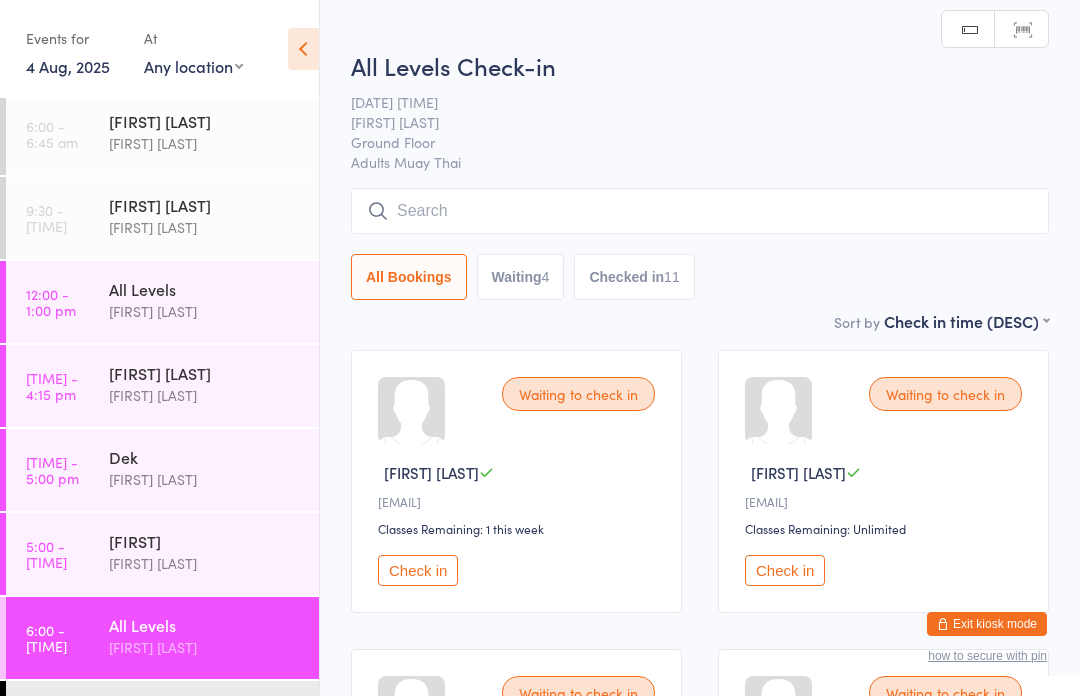 click at bounding box center (700, 211) 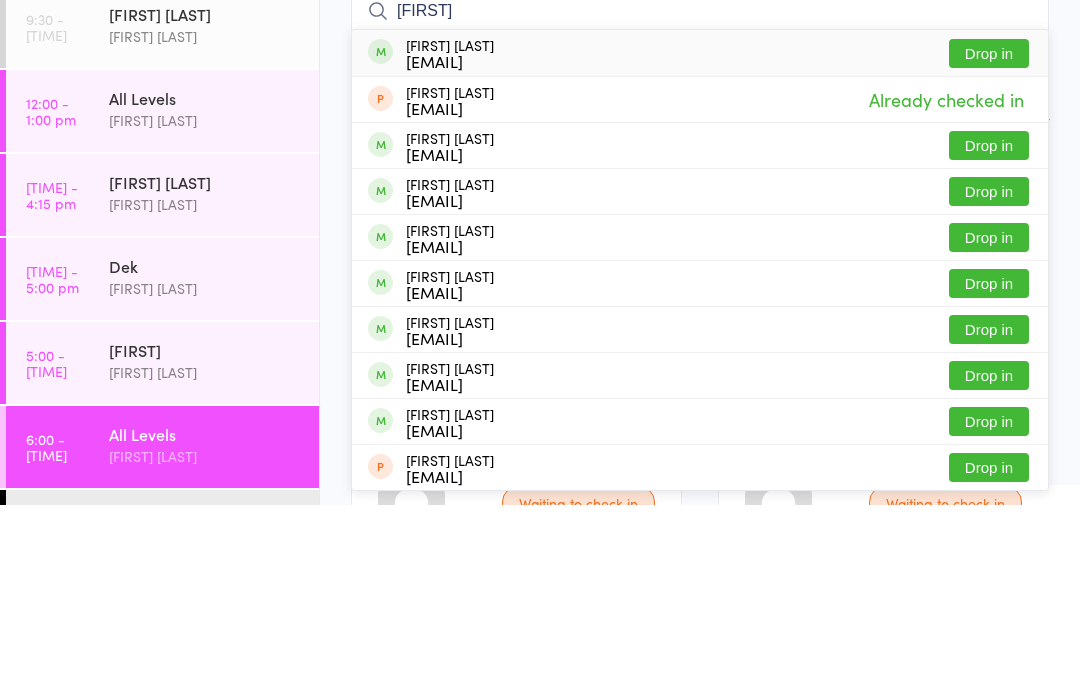 type on "[FIRST]" 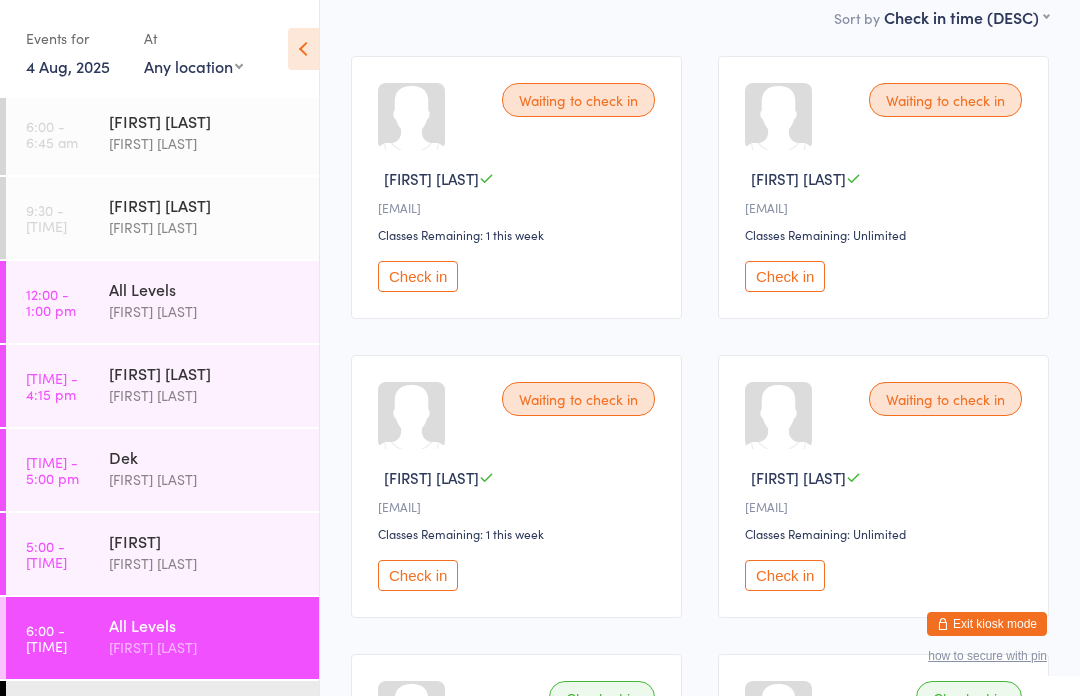 scroll, scrollTop: 294, scrollLeft: 0, axis: vertical 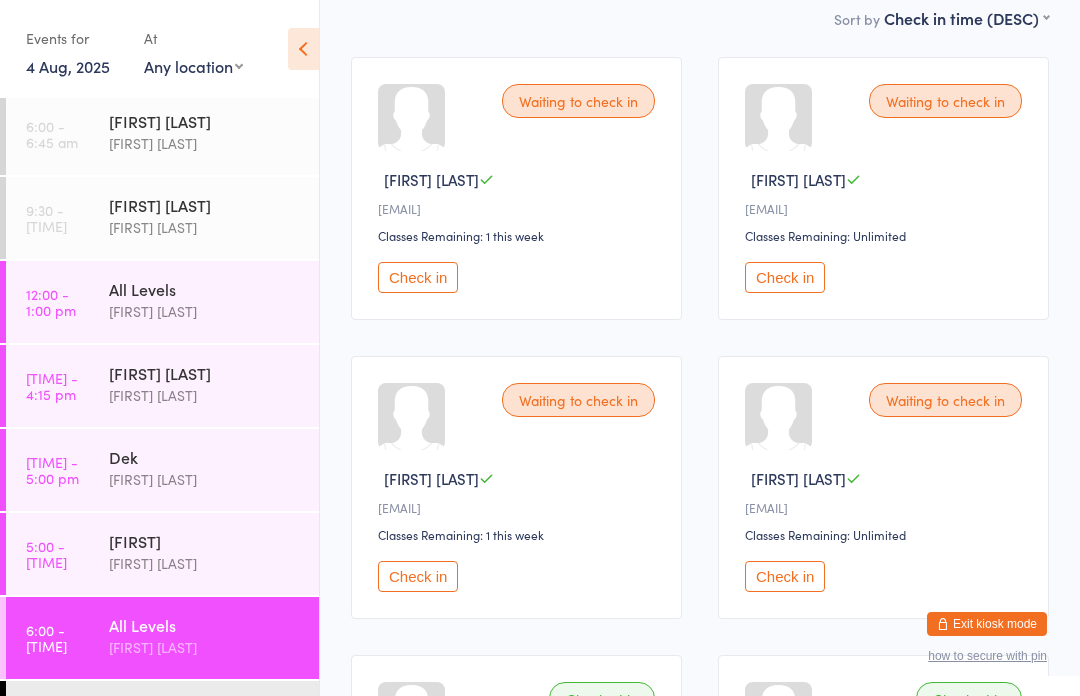 click on "Check in" at bounding box center (418, 576) 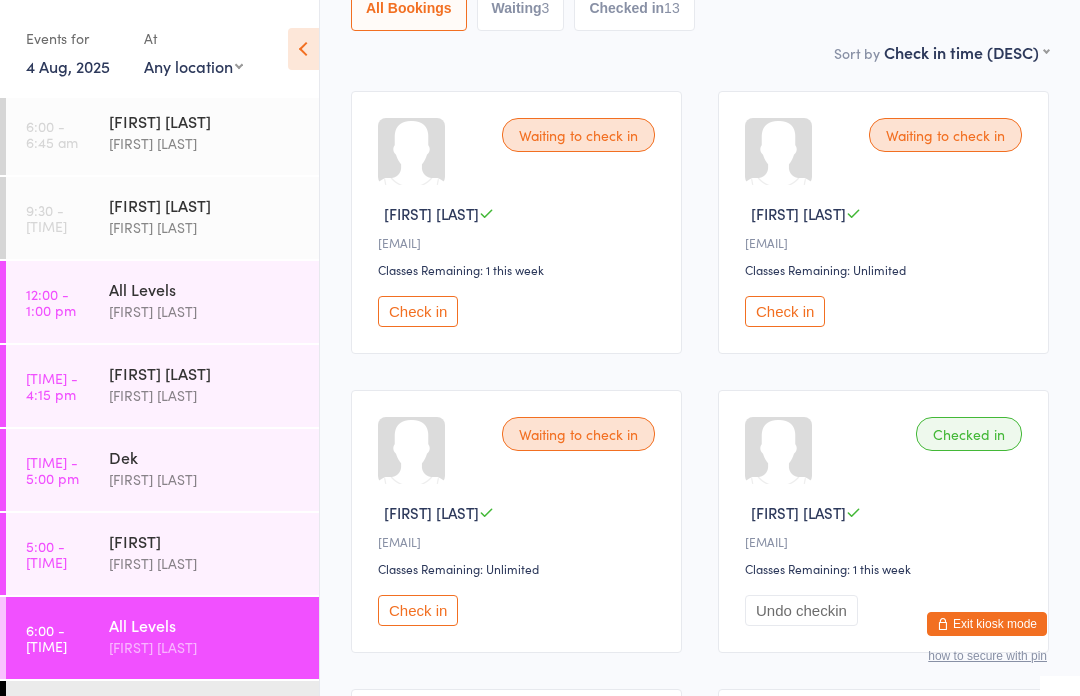 scroll, scrollTop: 0, scrollLeft: 0, axis: both 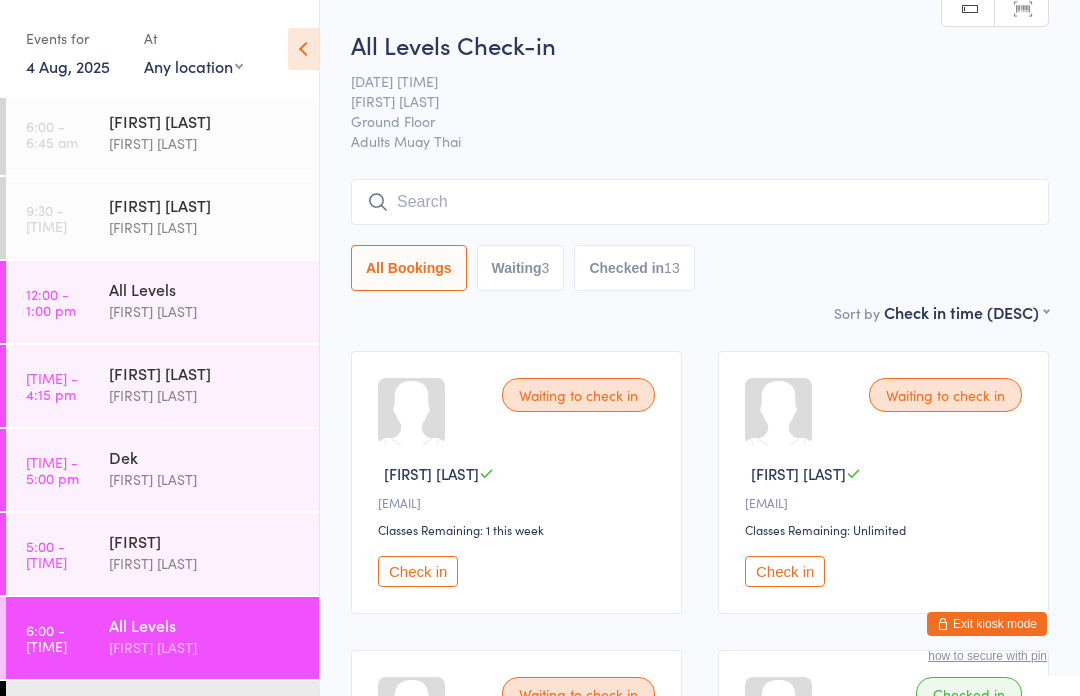 click at bounding box center (700, 202) 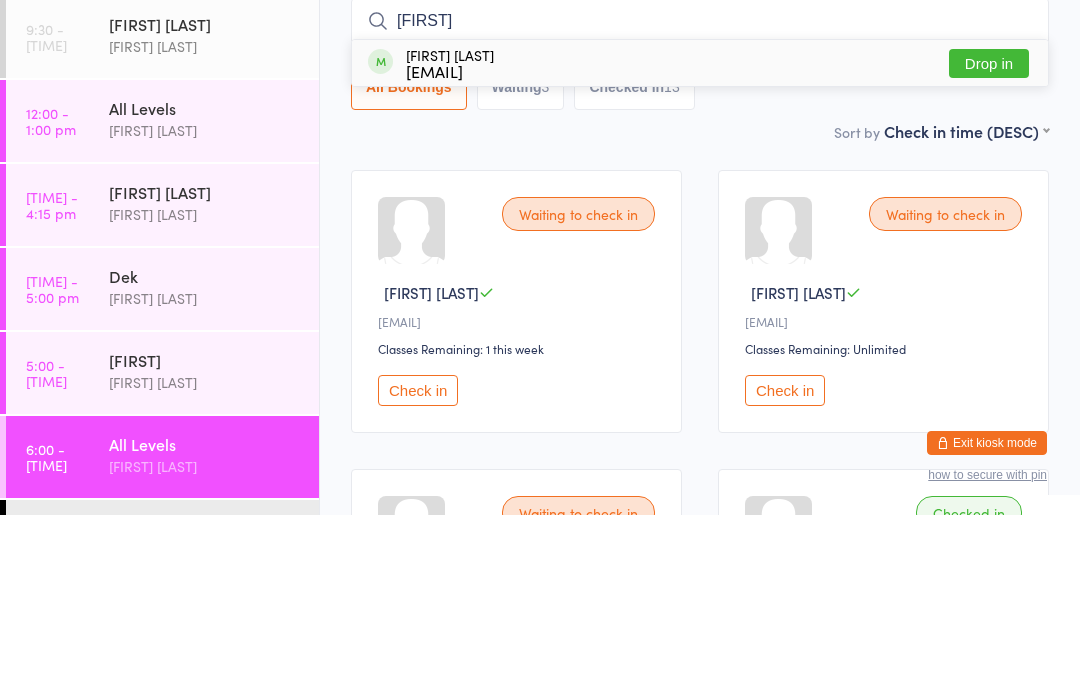 type on "[FIRST]" 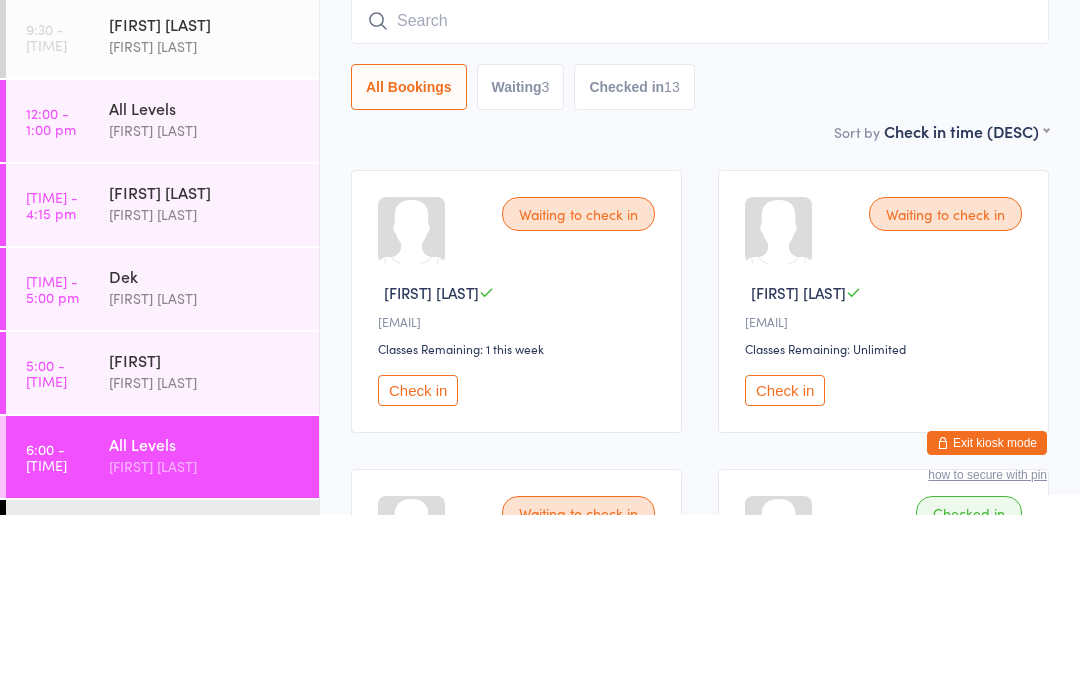 scroll, scrollTop: 181, scrollLeft: 0, axis: vertical 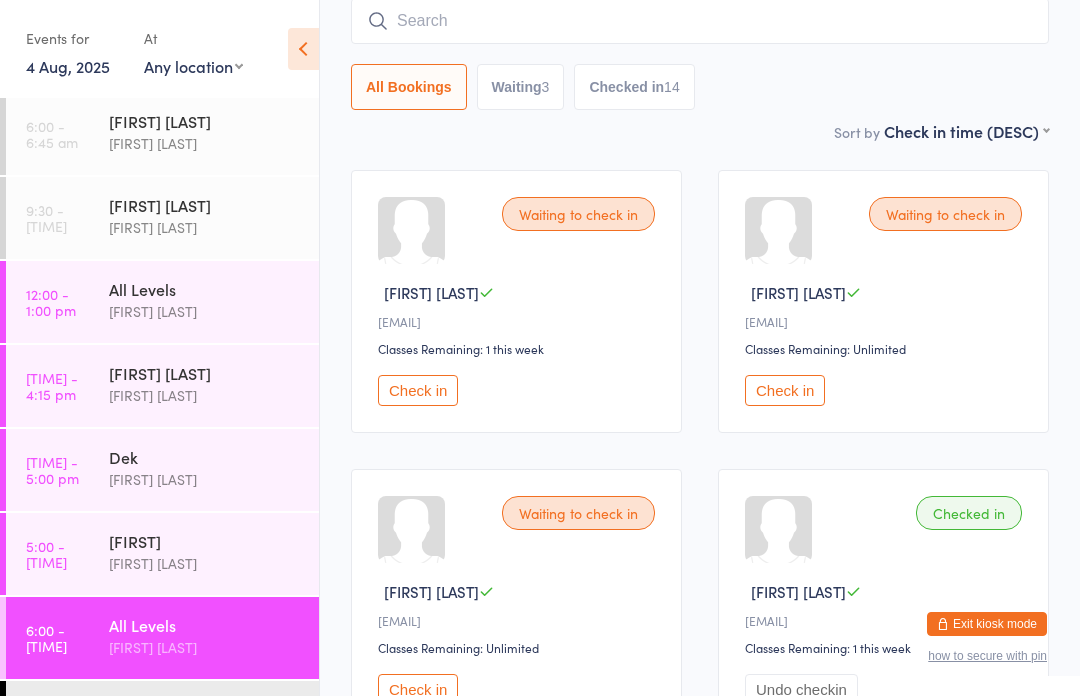 click at bounding box center [700, 21] 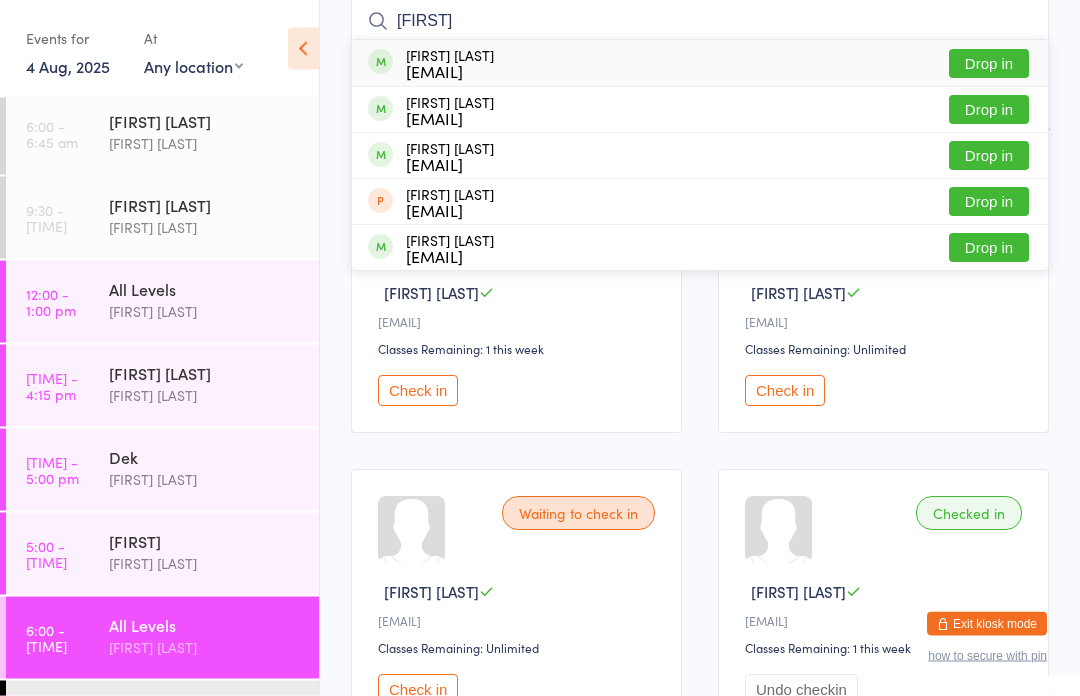 type on "[FIRST]" 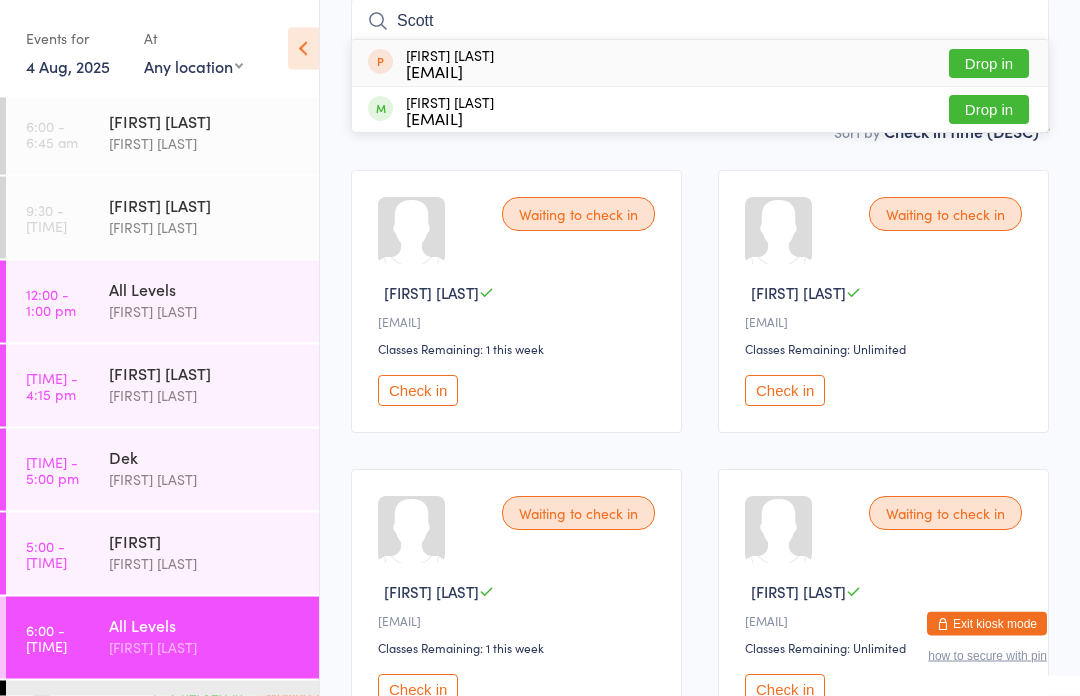 type on "Scott" 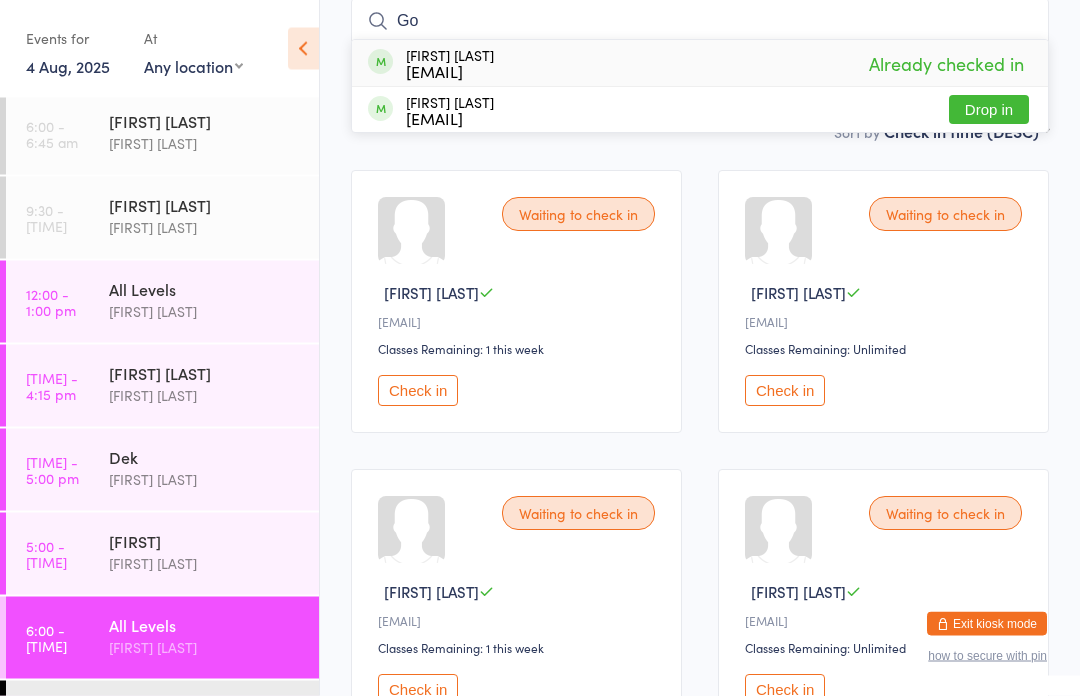 type on "G" 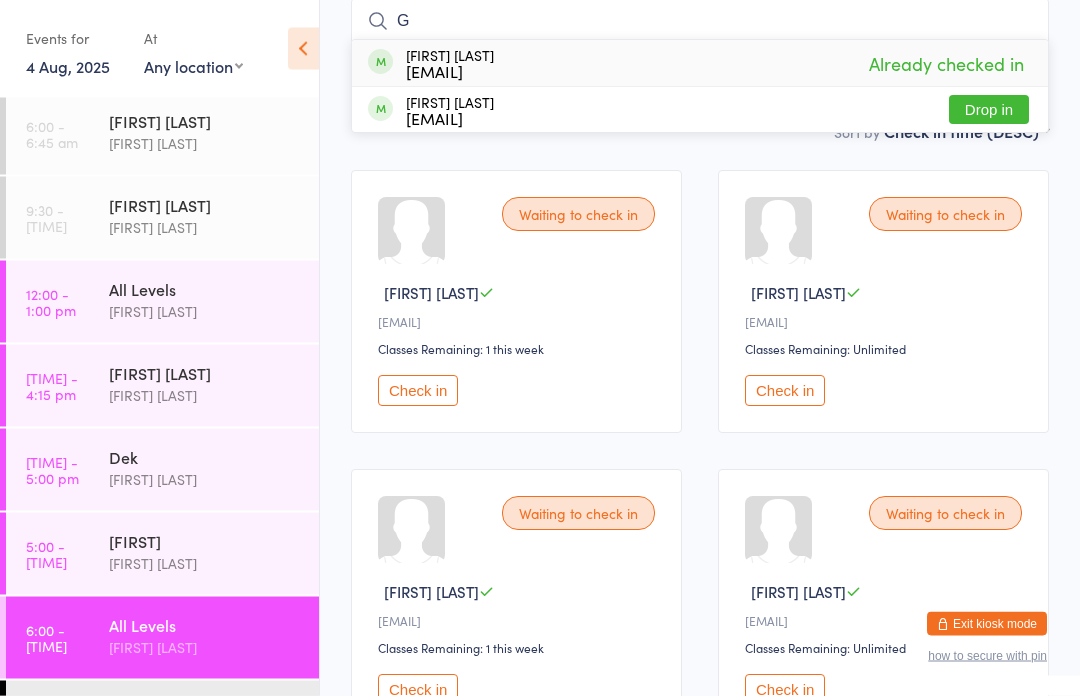 type 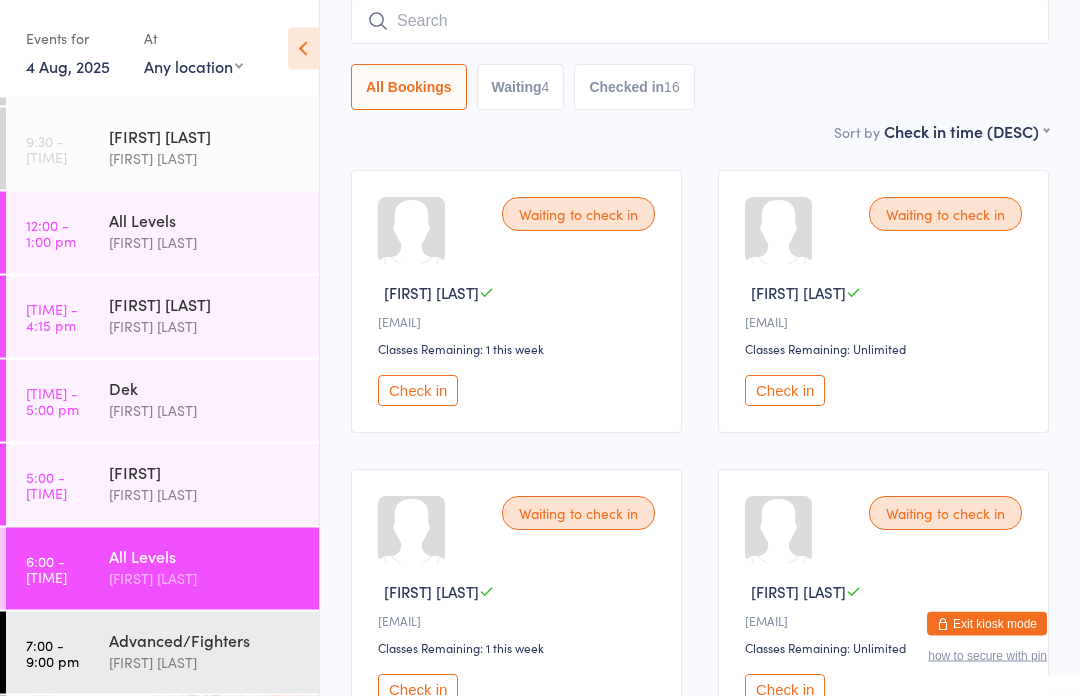 scroll, scrollTop: 74, scrollLeft: 0, axis: vertical 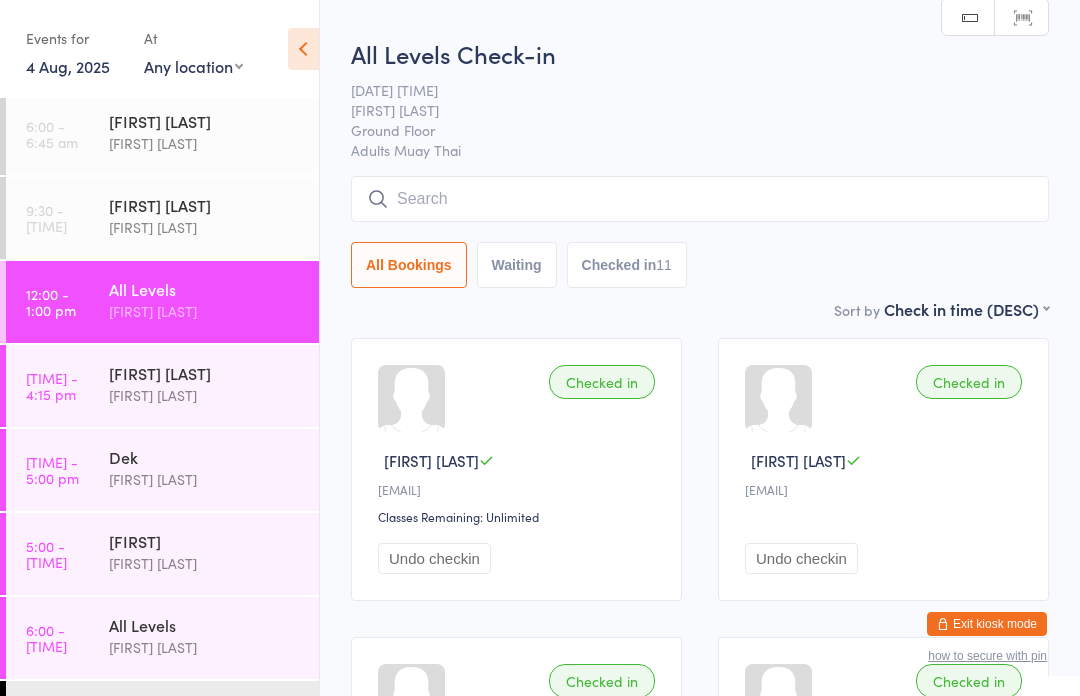 click on "All Levels" at bounding box center [205, 625] 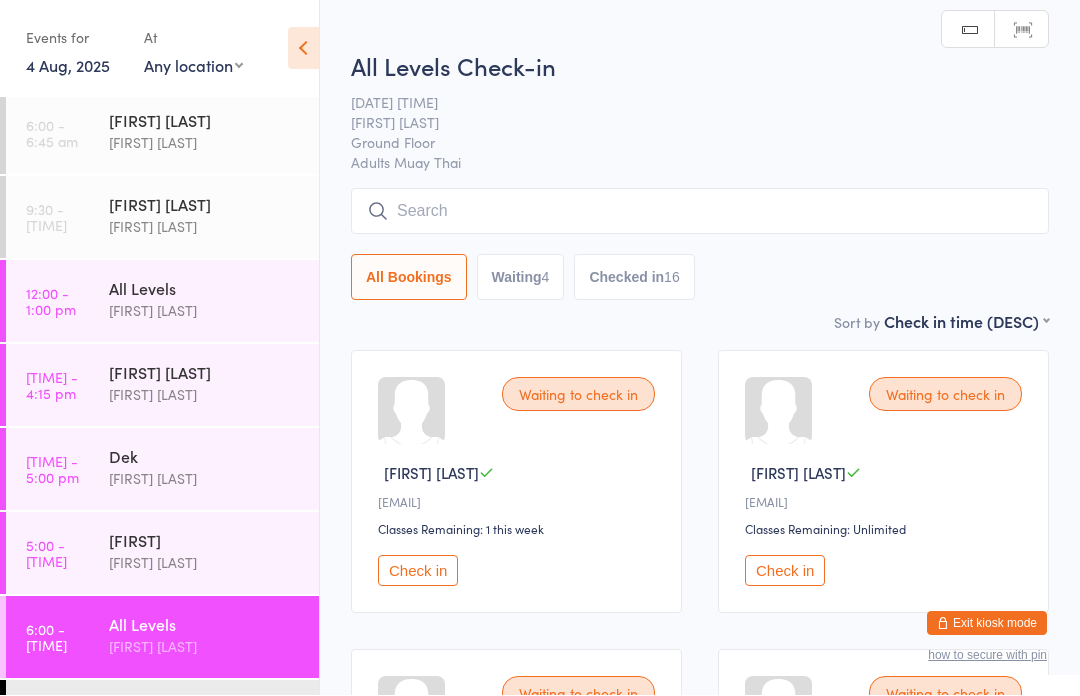 scroll, scrollTop: 1, scrollLeft: 0, axis: vertical 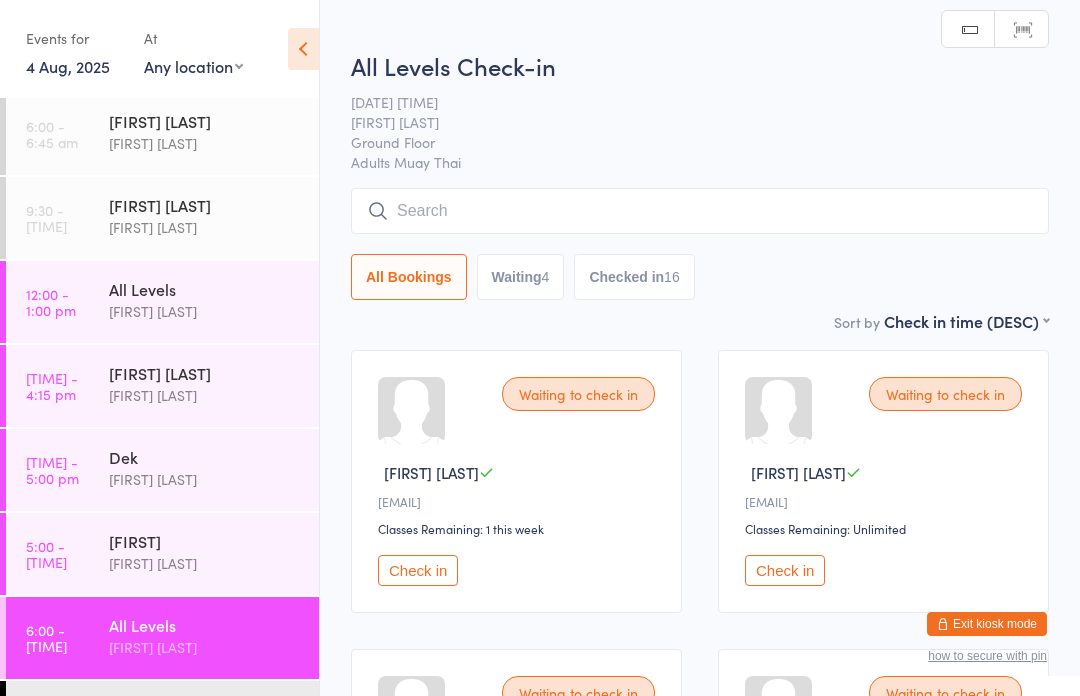 click at bounding box center [700, 211] 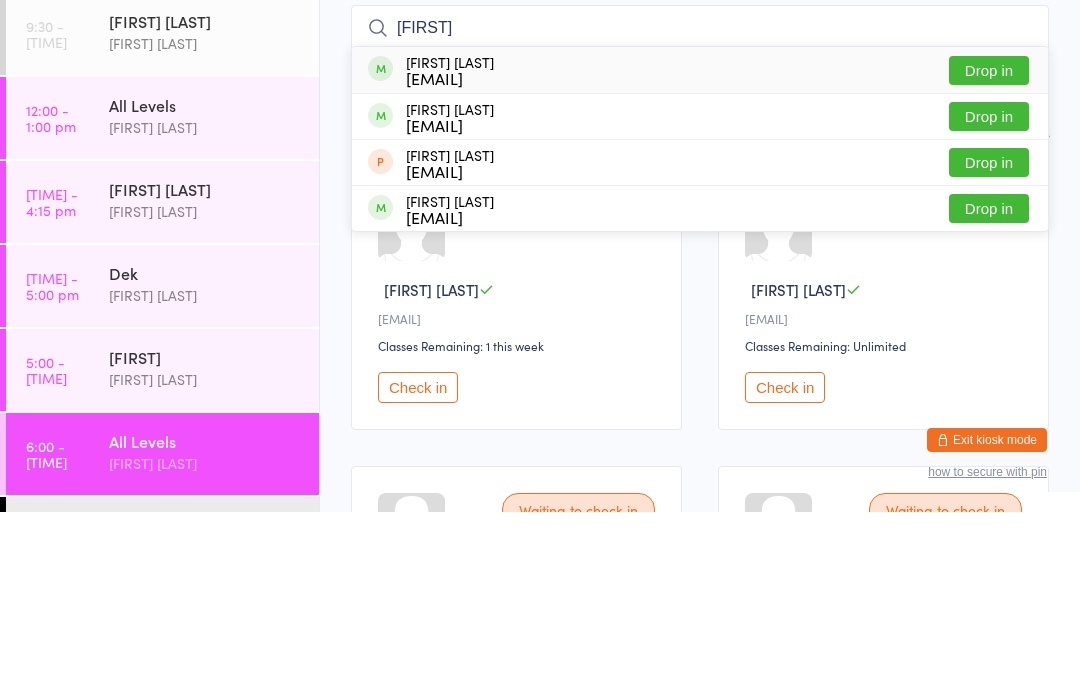 type on "[FIRST]" 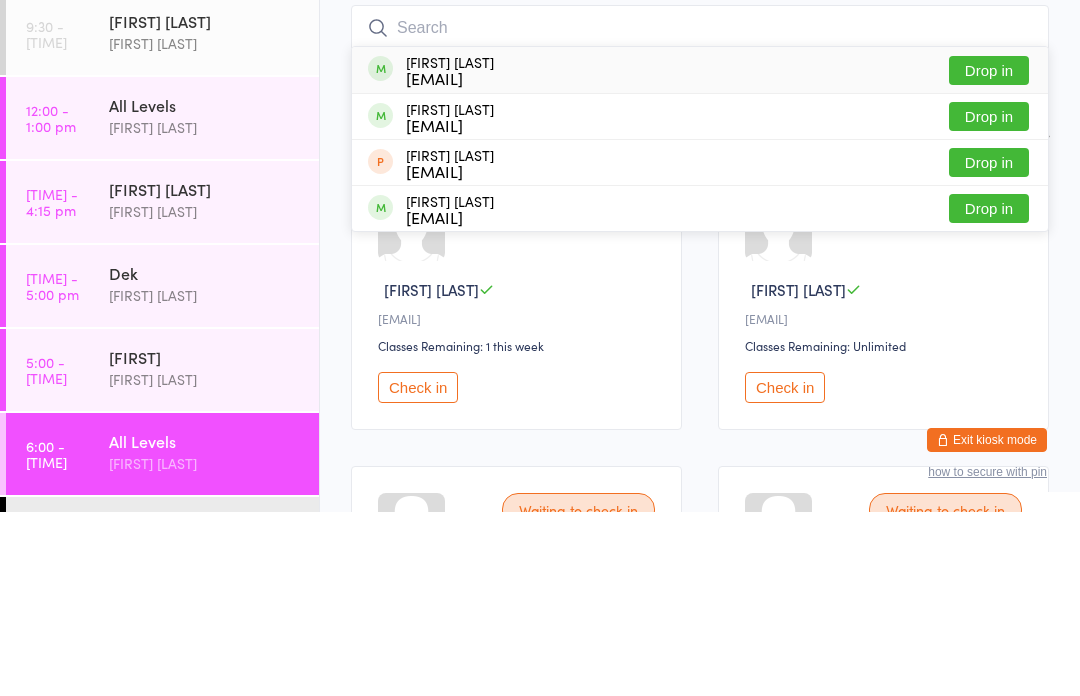 scroll, scrollTop: 184, scrollLeft: 0, axis: vertical 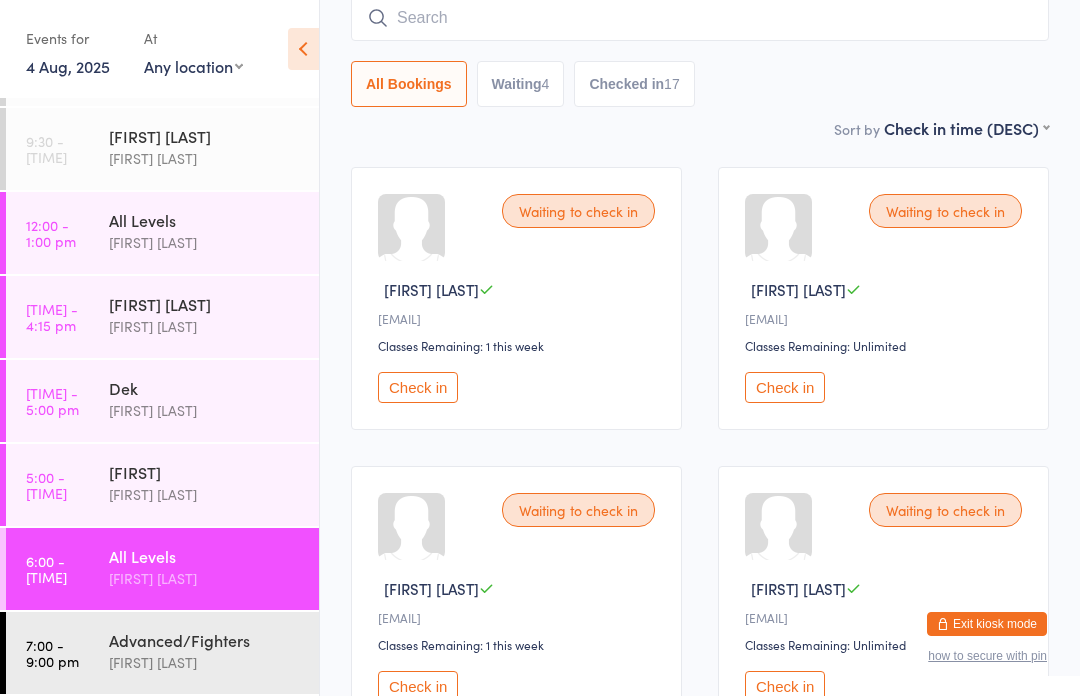 click on "[FIRST] [LAST]" at bounding box center [205, 578] 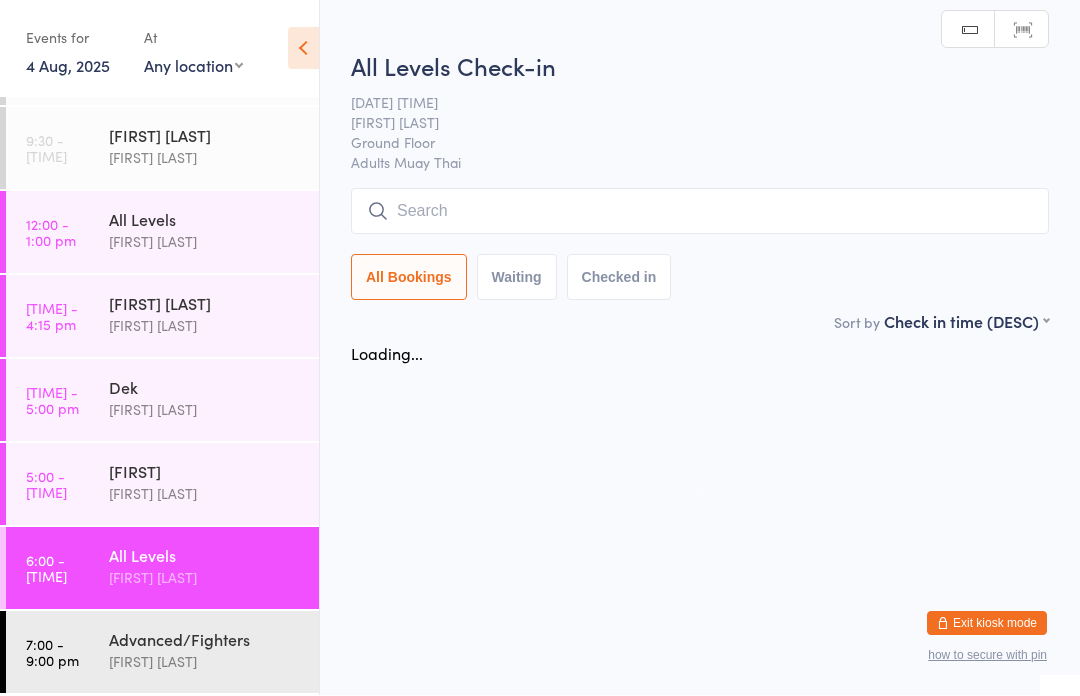 scroll, scrollTop: 1, scrollLeft: 0, axis: vertical 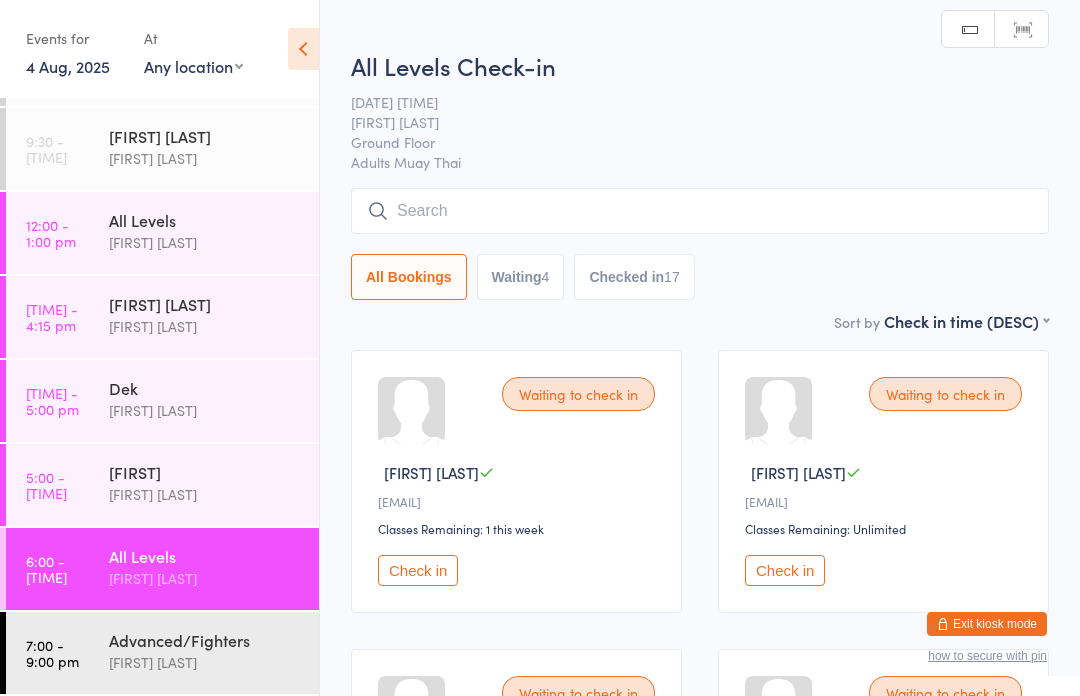 click at bounding box center (700, 211) 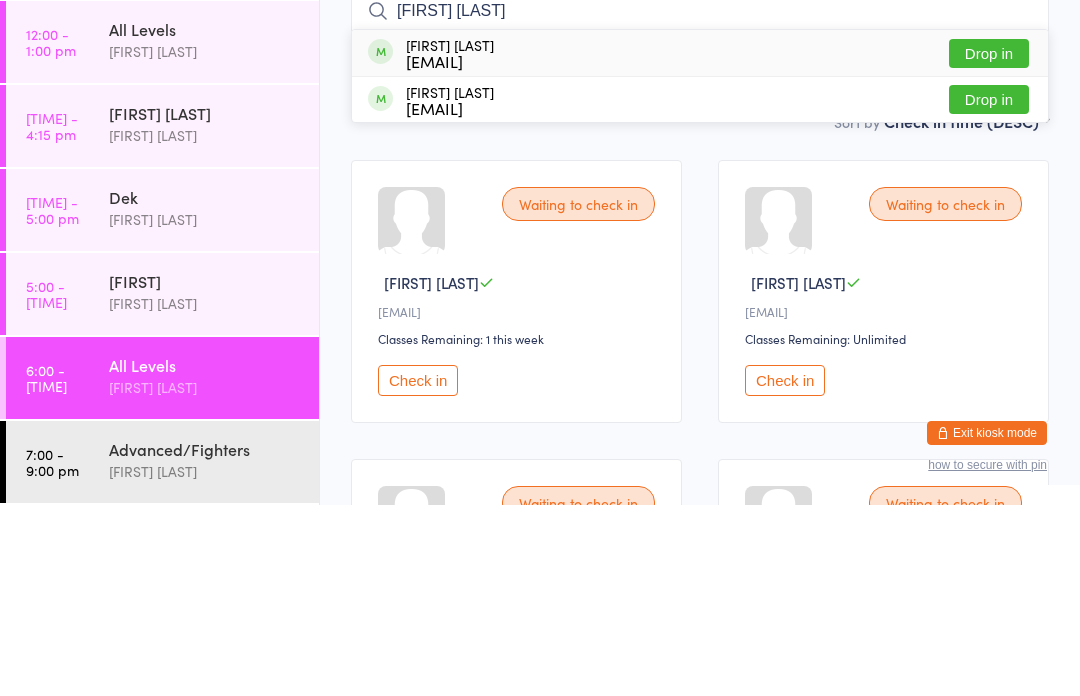type on "[FIRST] [LAST]" 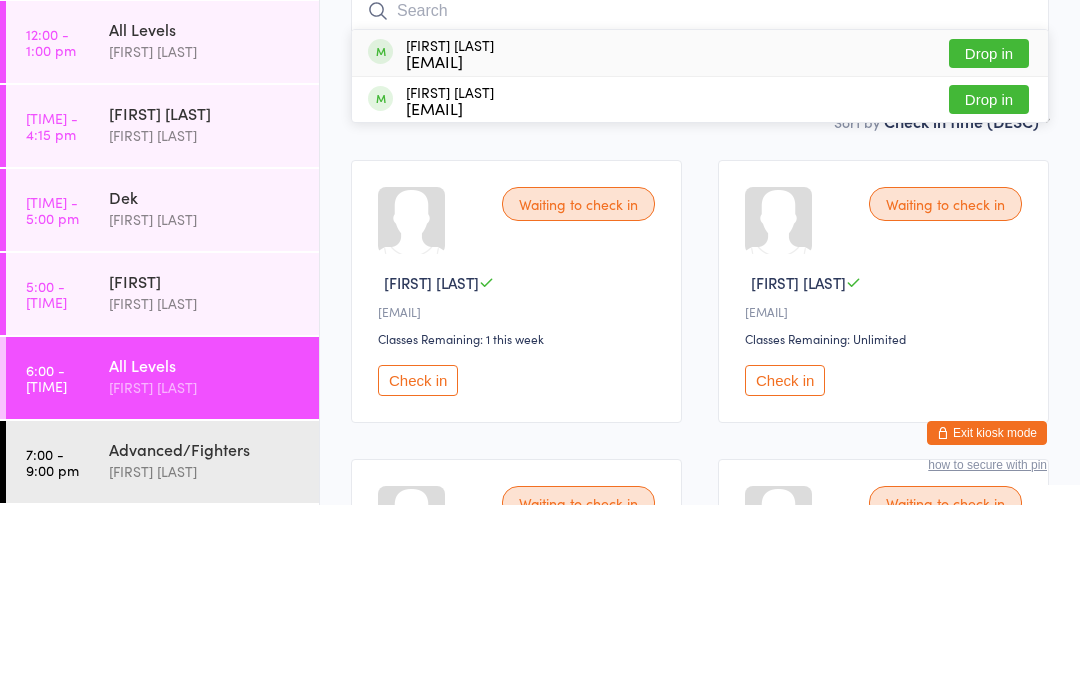 scroll, scrollTop: 191, scrollLeft: 0, axis: vertical 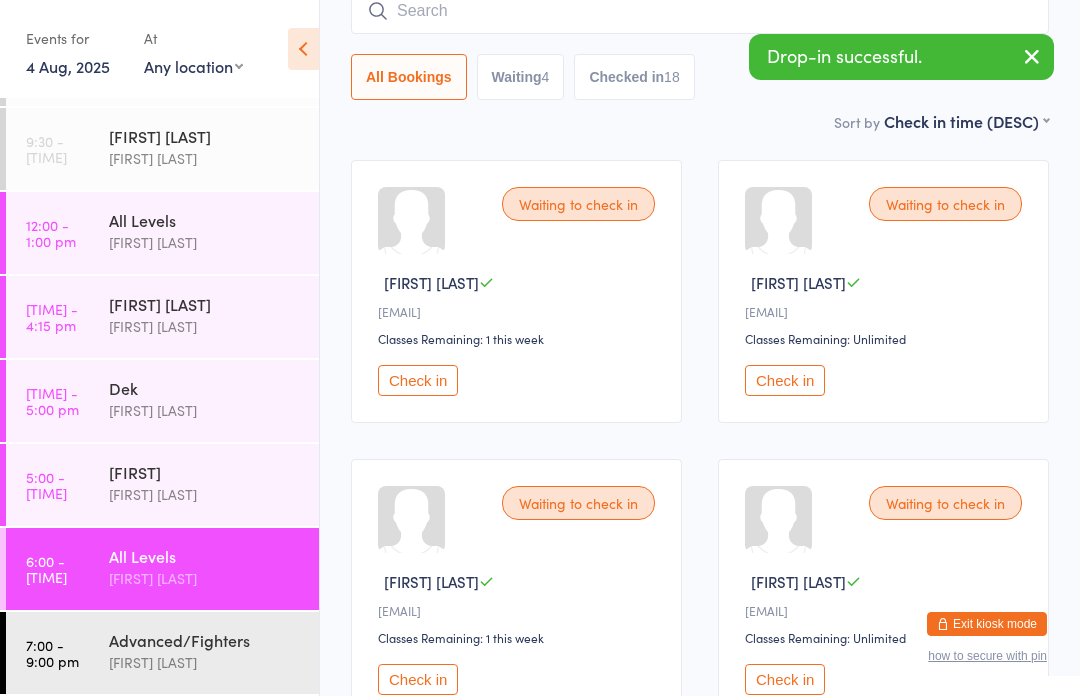 click on "Advanced/Fighters" at bounding box center (205, 640) 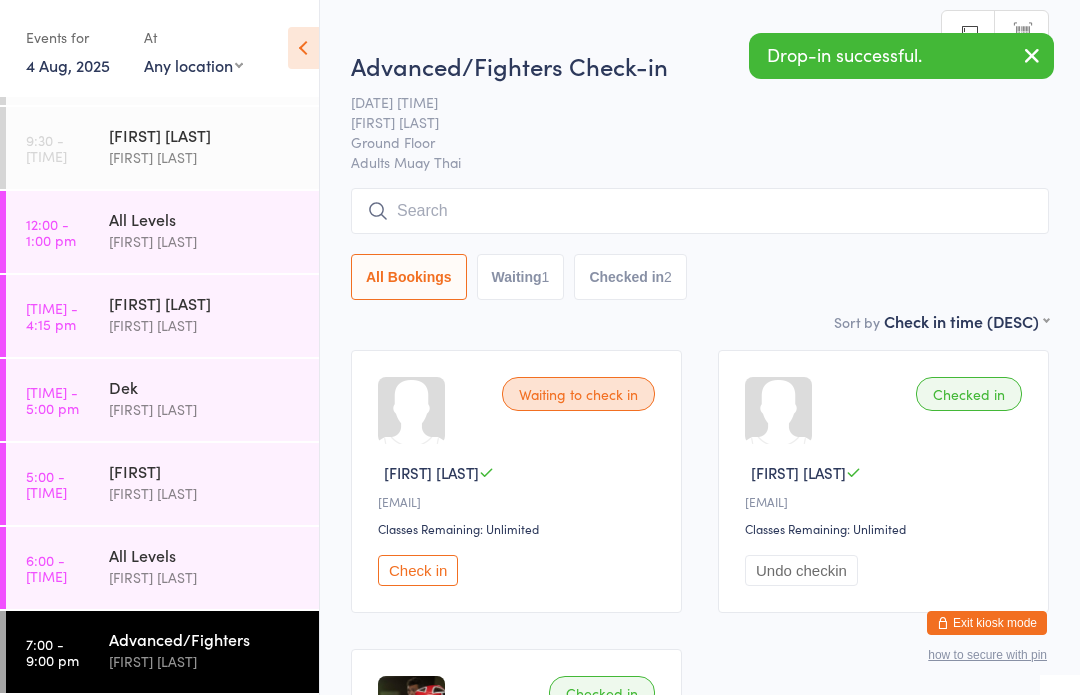 scroll, scrollTop: 1, scrollLeft: 0, axis: vertical 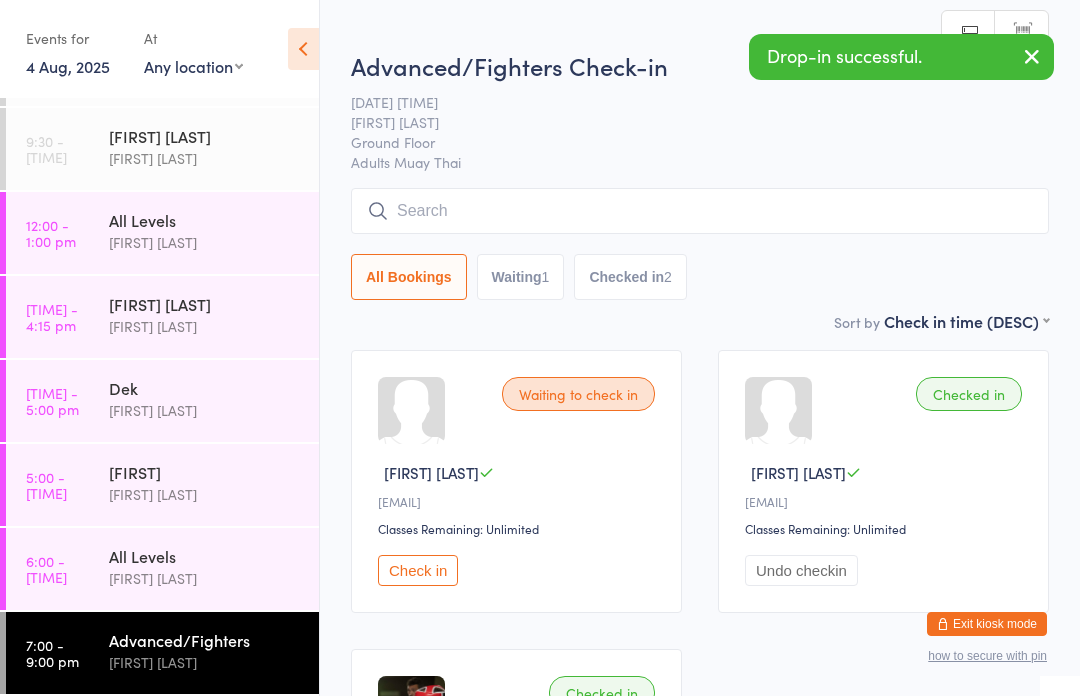 click at bounding box center (700, 211) 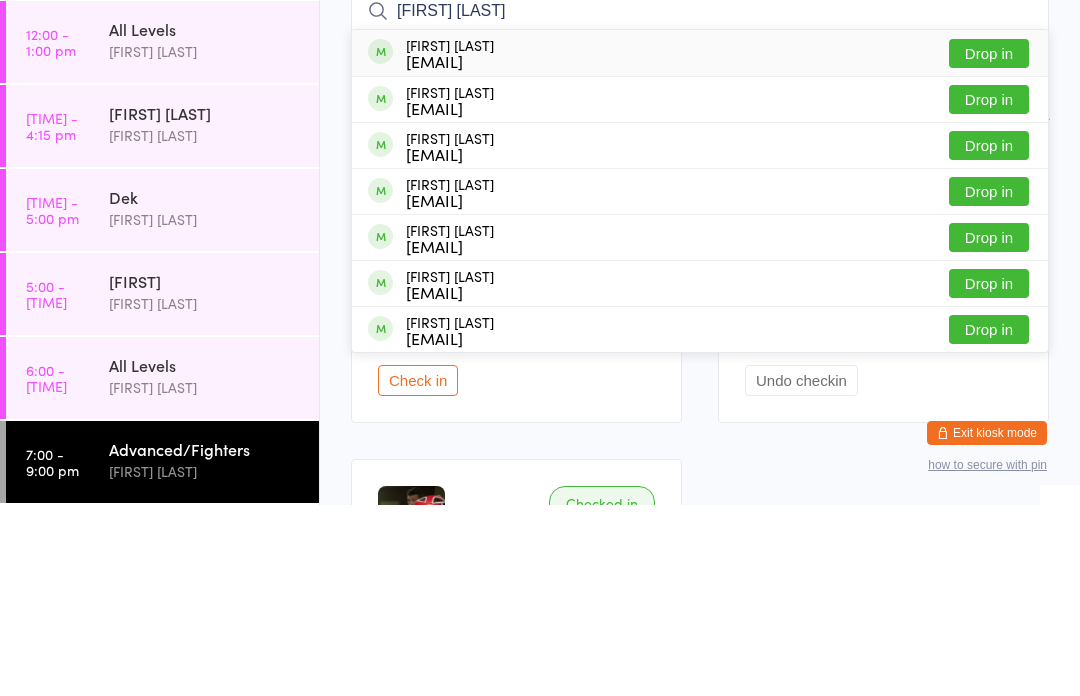type on "[FIRST] [LAST]" 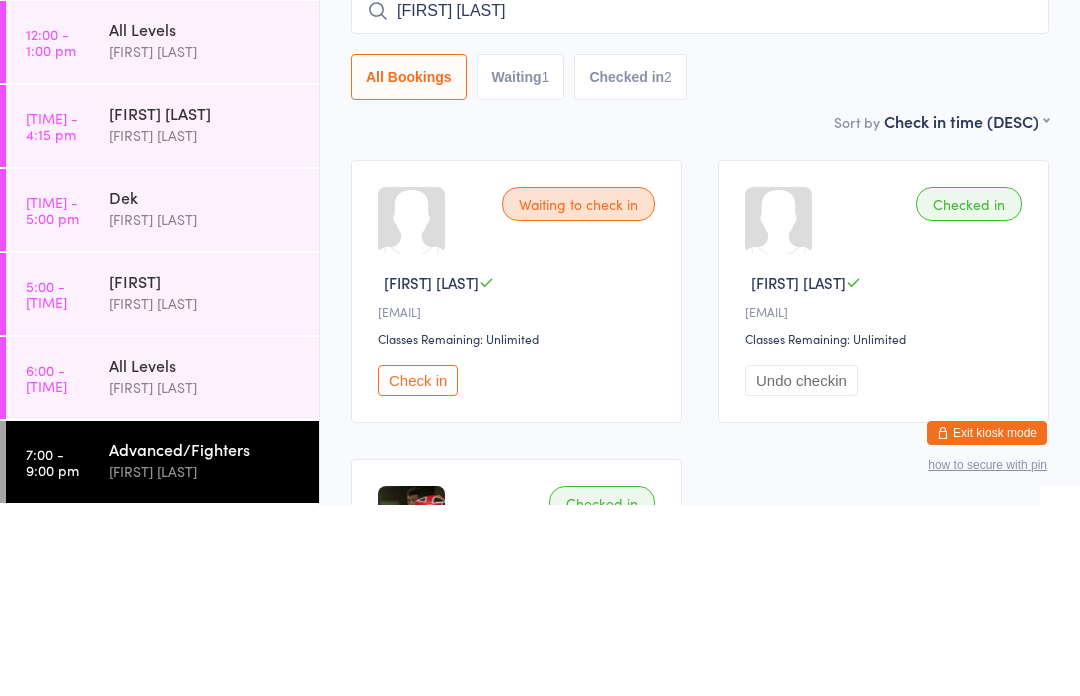 type 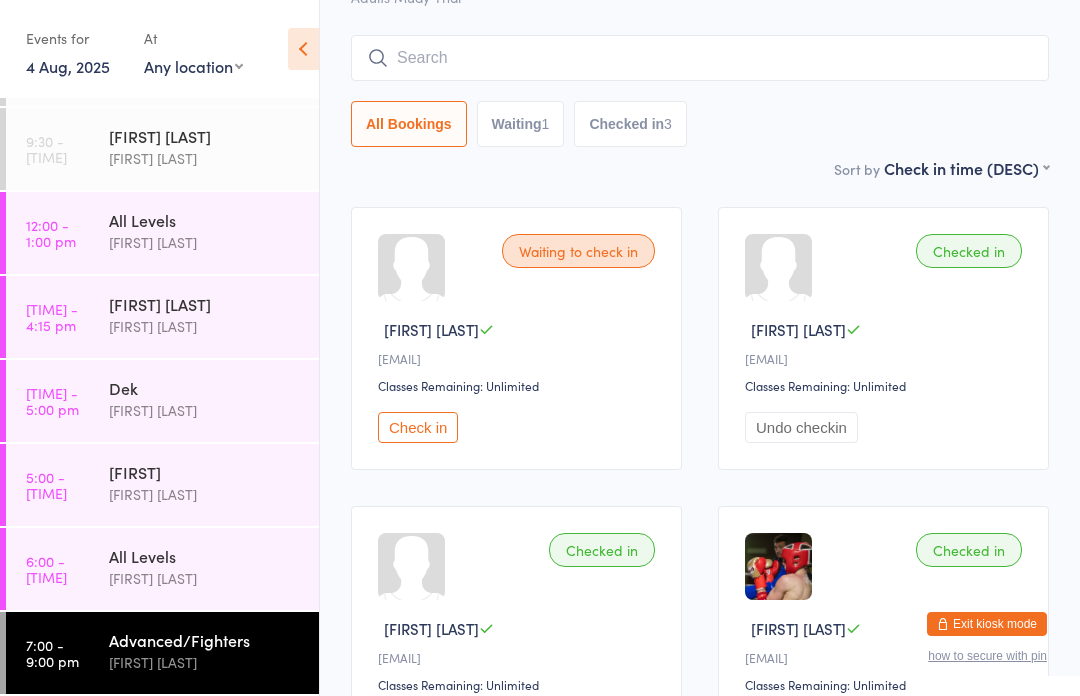 scroll, scrollTop: 0, scrollLeft: 0, axis: both 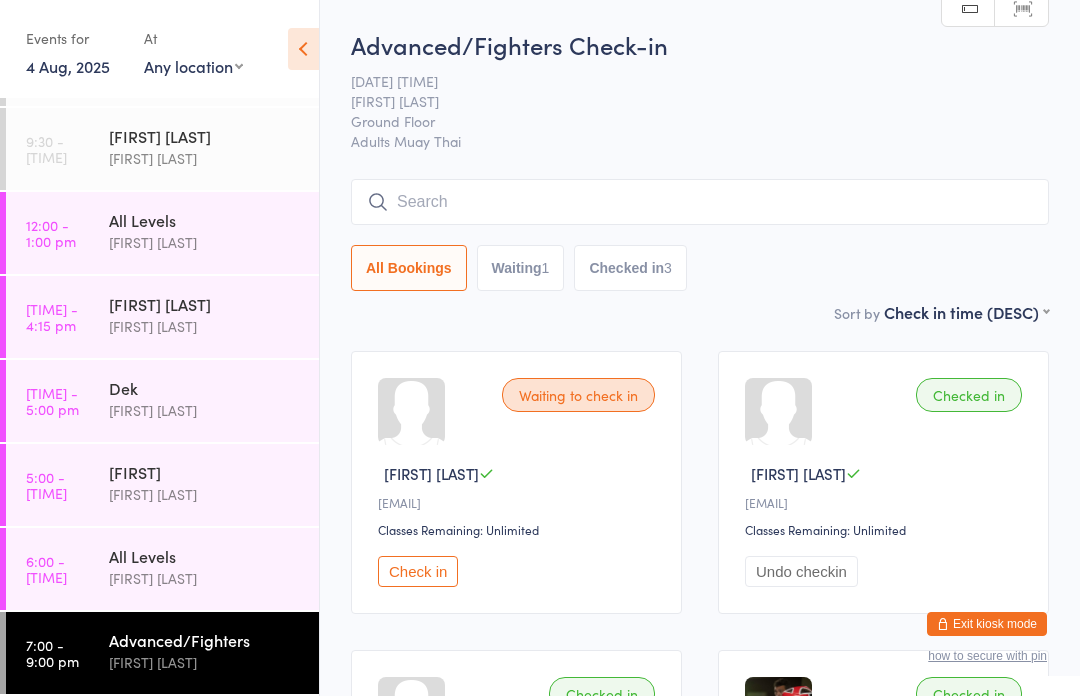 click at bounding box center (700, 202) 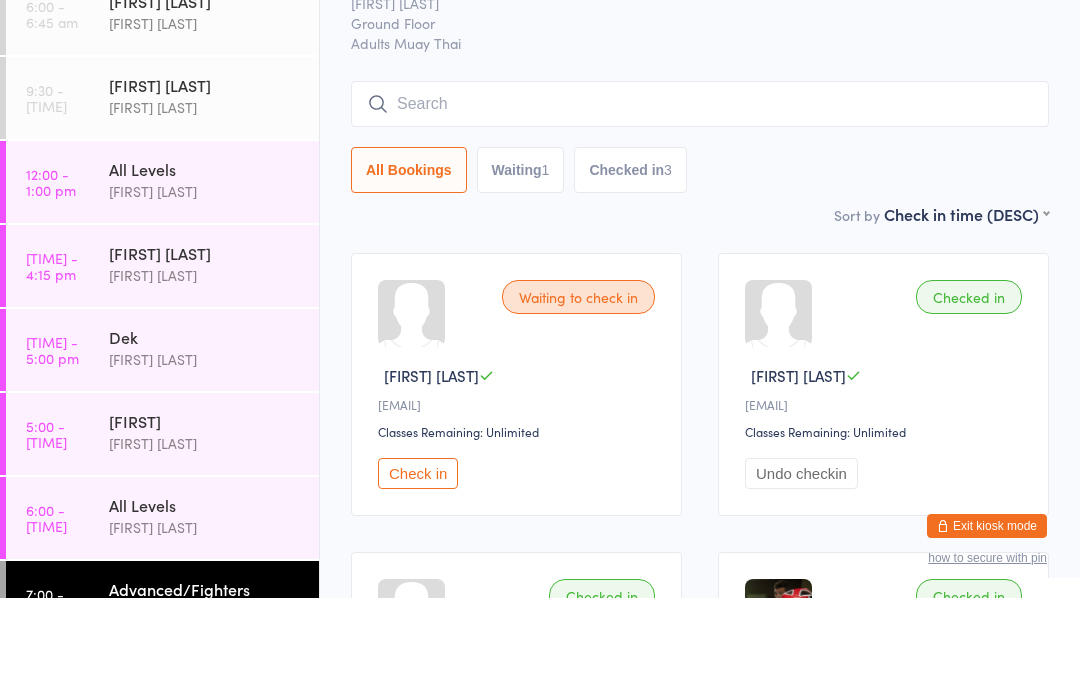 scroll, scrollTop: 5, scrollLeft: 0, axis: vertical 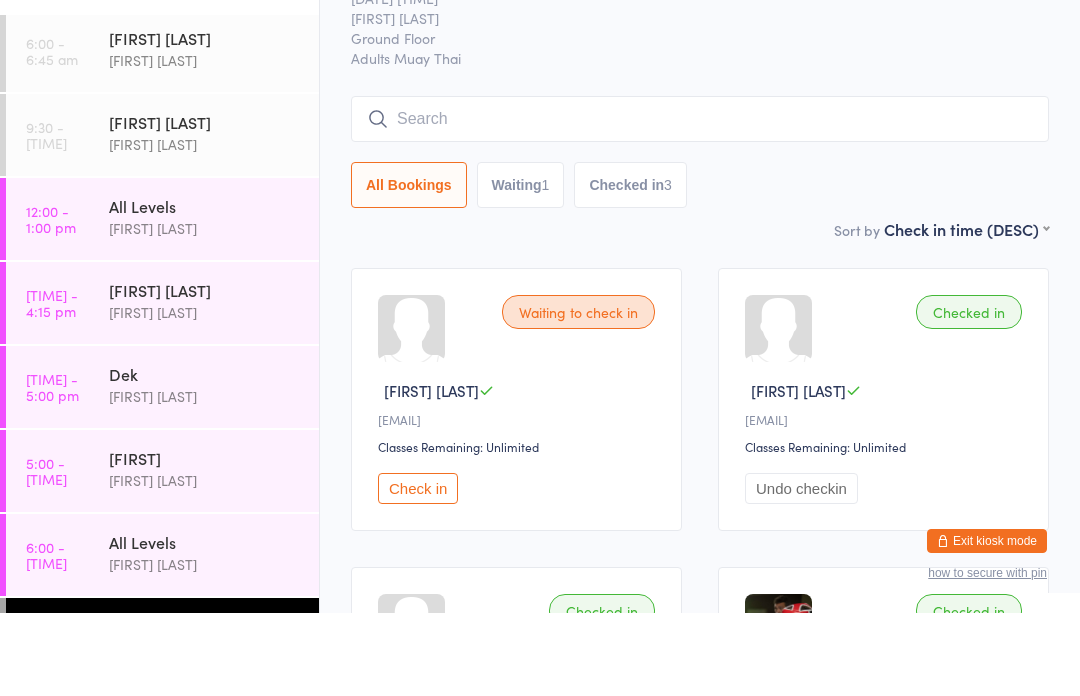 click on "[FIRST] [LAST]" at bounding box center (205, 311) 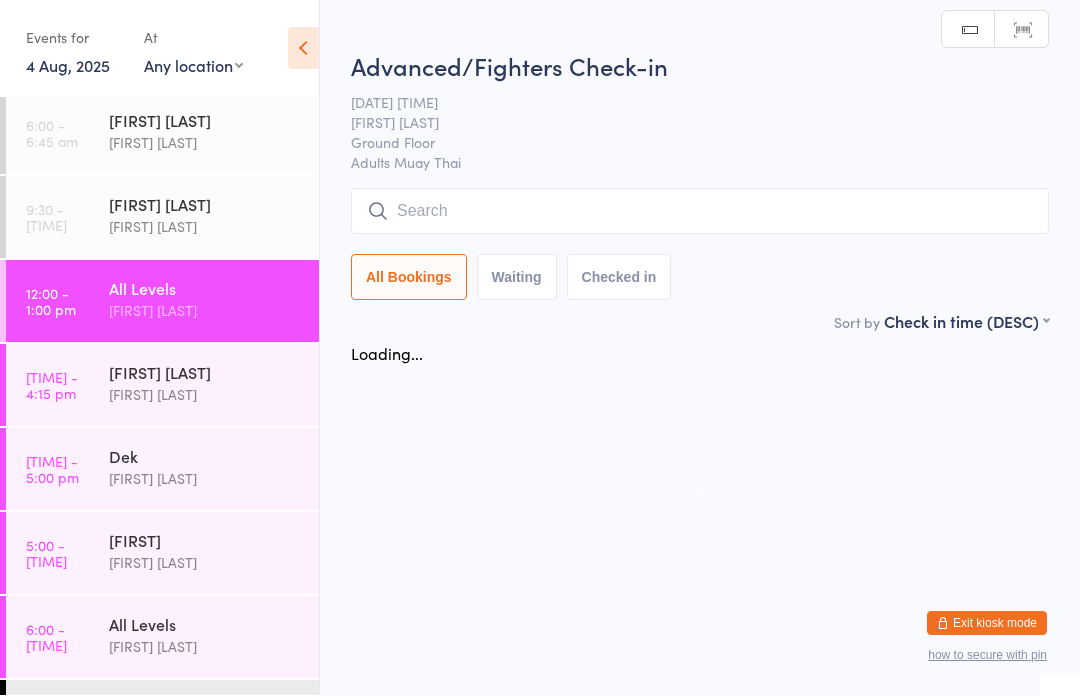 scroll, scrollTop: 1, scrollLeft: 0, axis: vertical 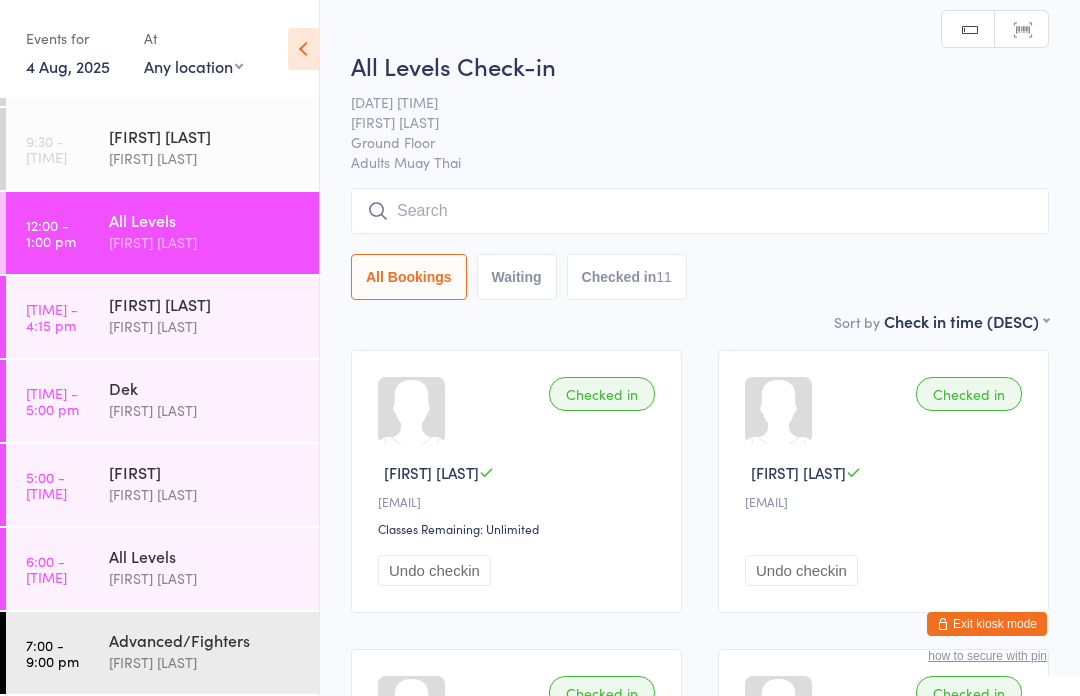 click on "All Levels" at bounding box center [205, 556] 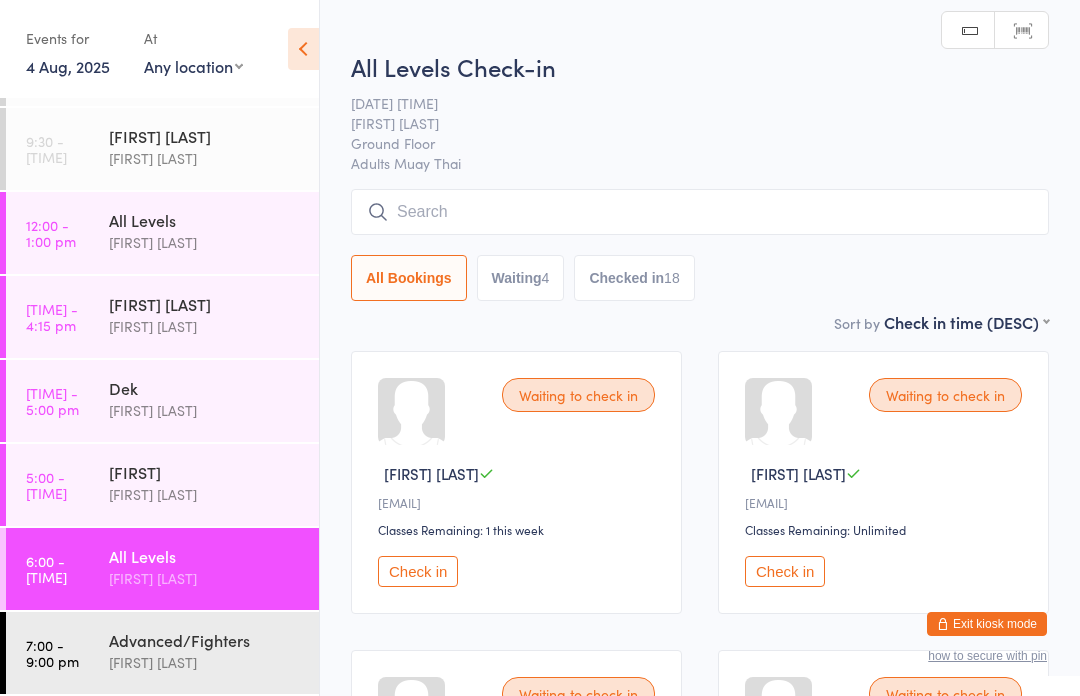click at bounding box center [700, 212] 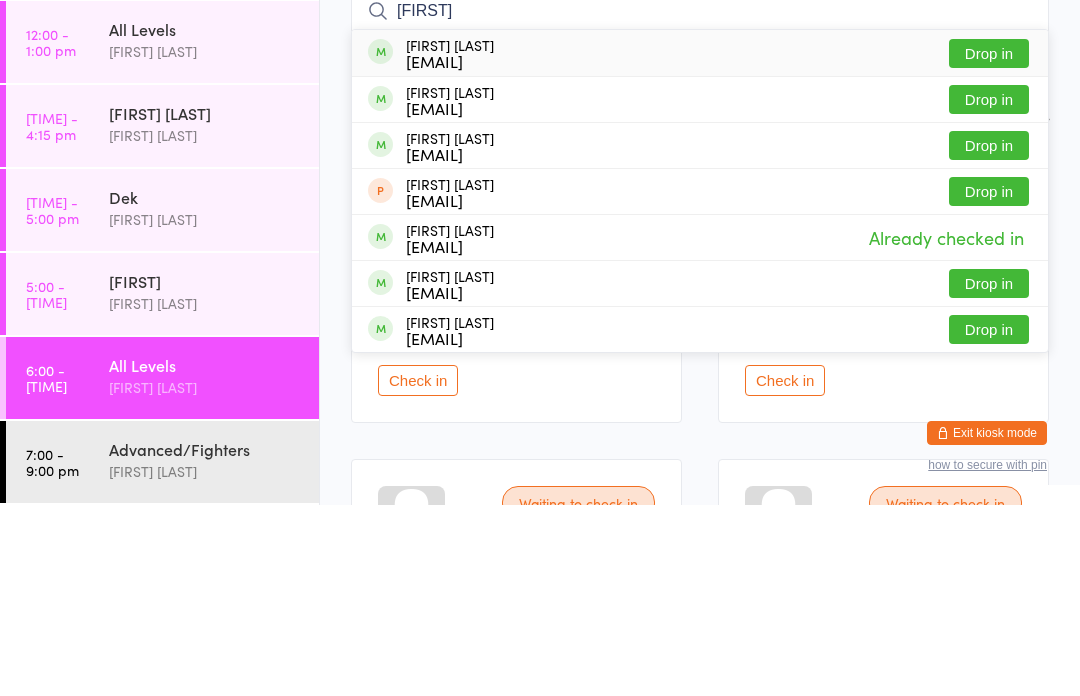 type on "[FIRST]" 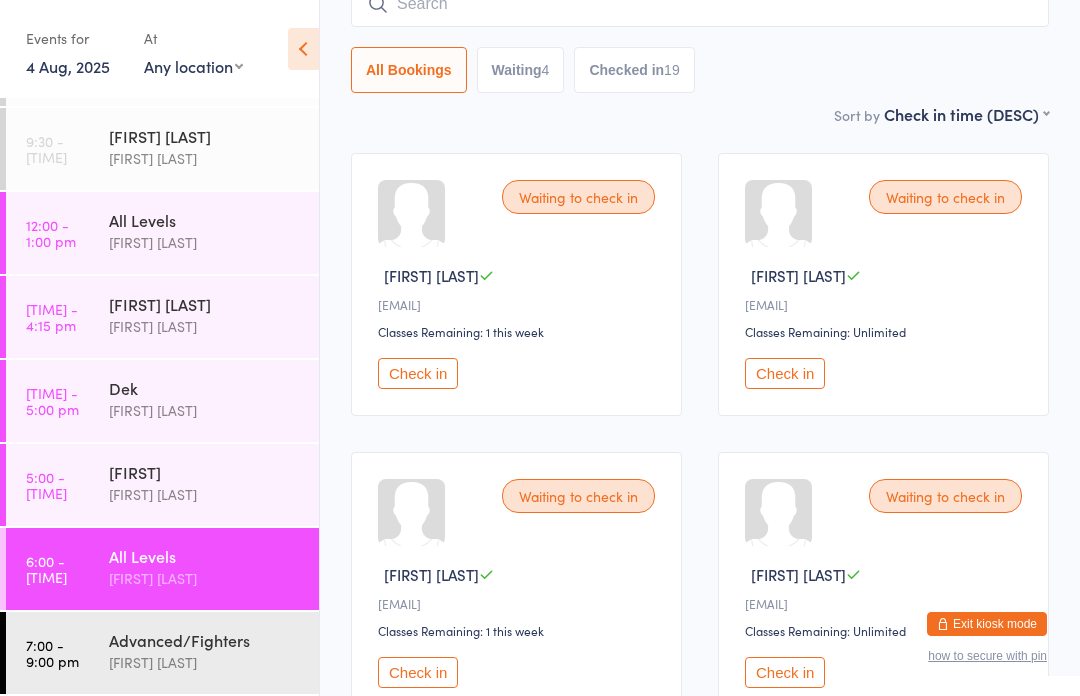 scroll, scrollTop: 252, scrollLeft: 0, axis: vertical 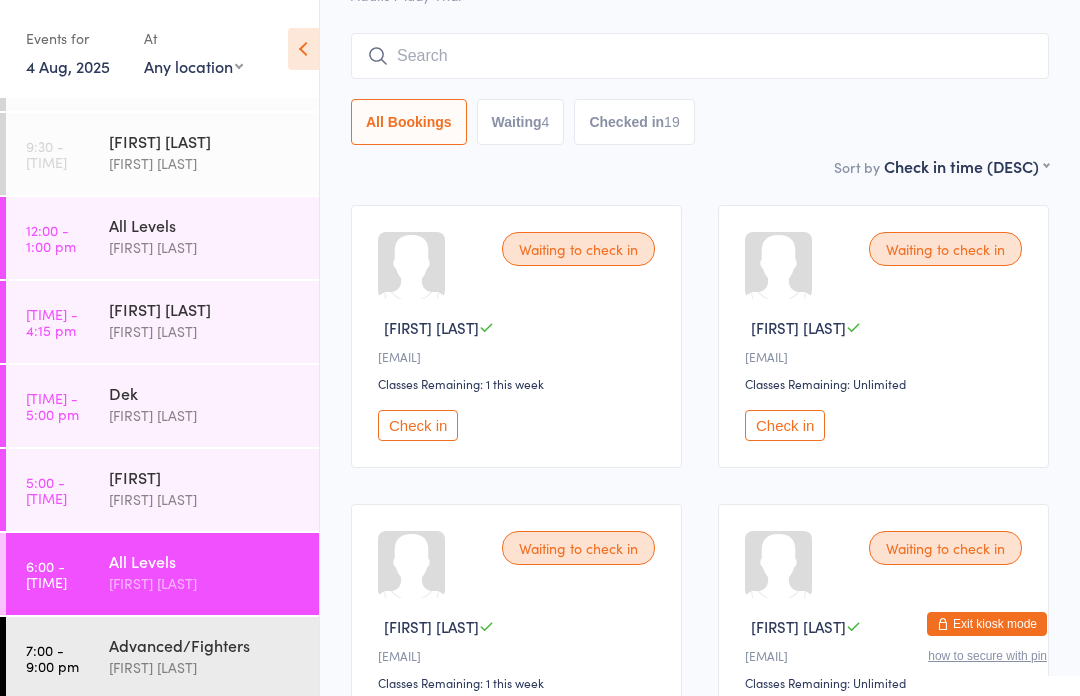 click at bounding box center [700, 56] 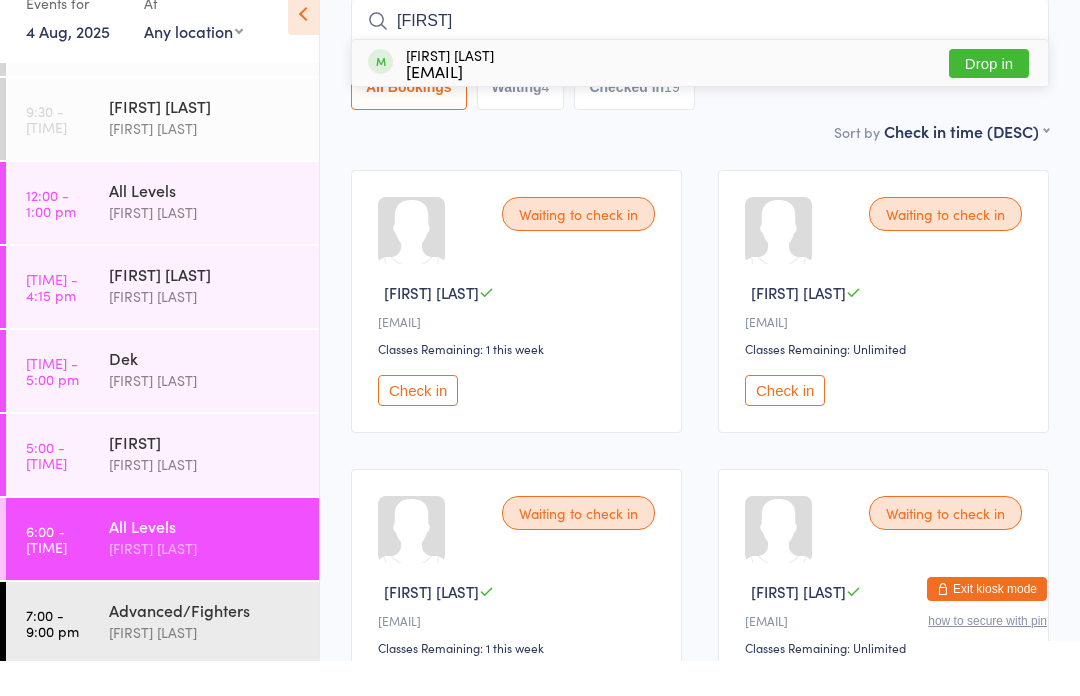 type on "[FIRST]" 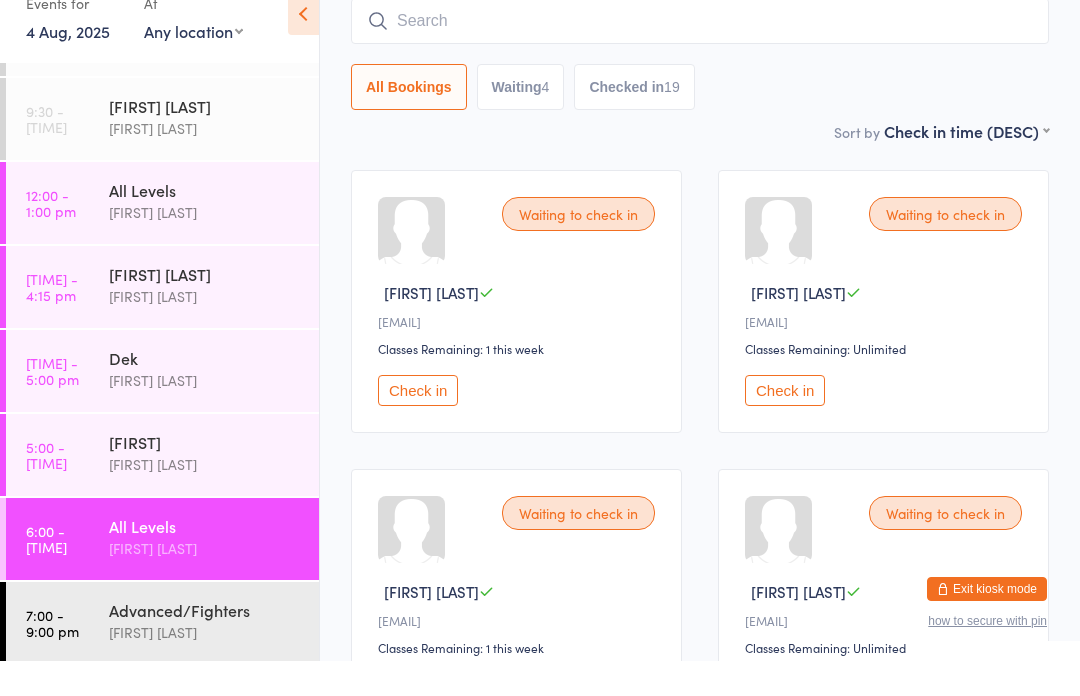 scroll, scrollTop: 181, scrollLeft: 0, axis: vertical 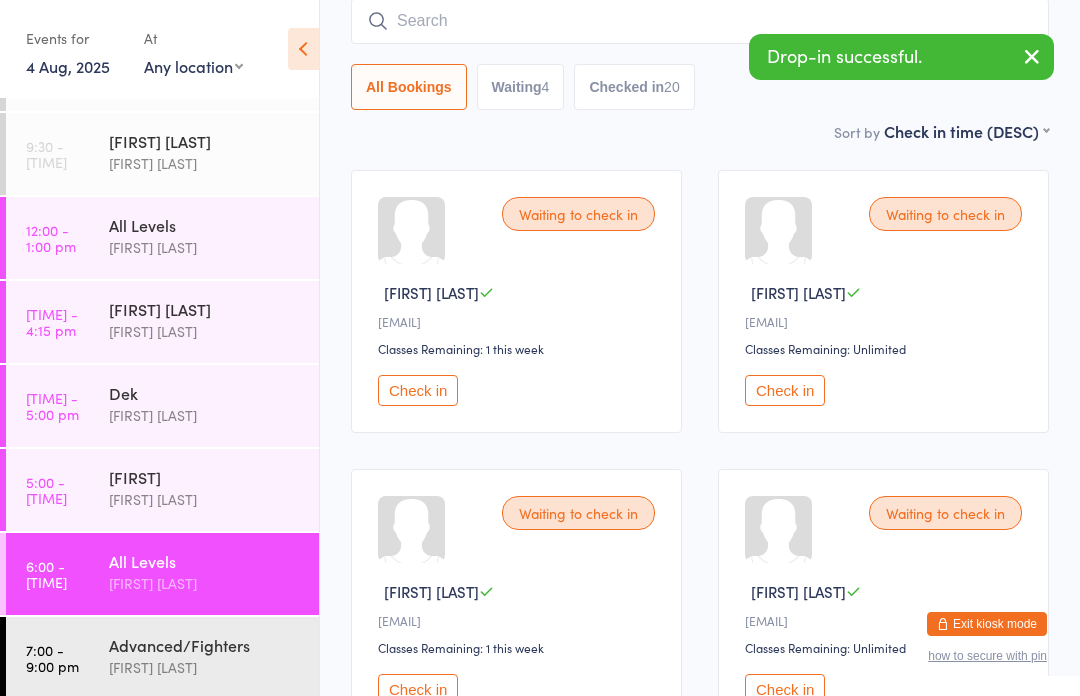 click at bounding box center [700, 21] 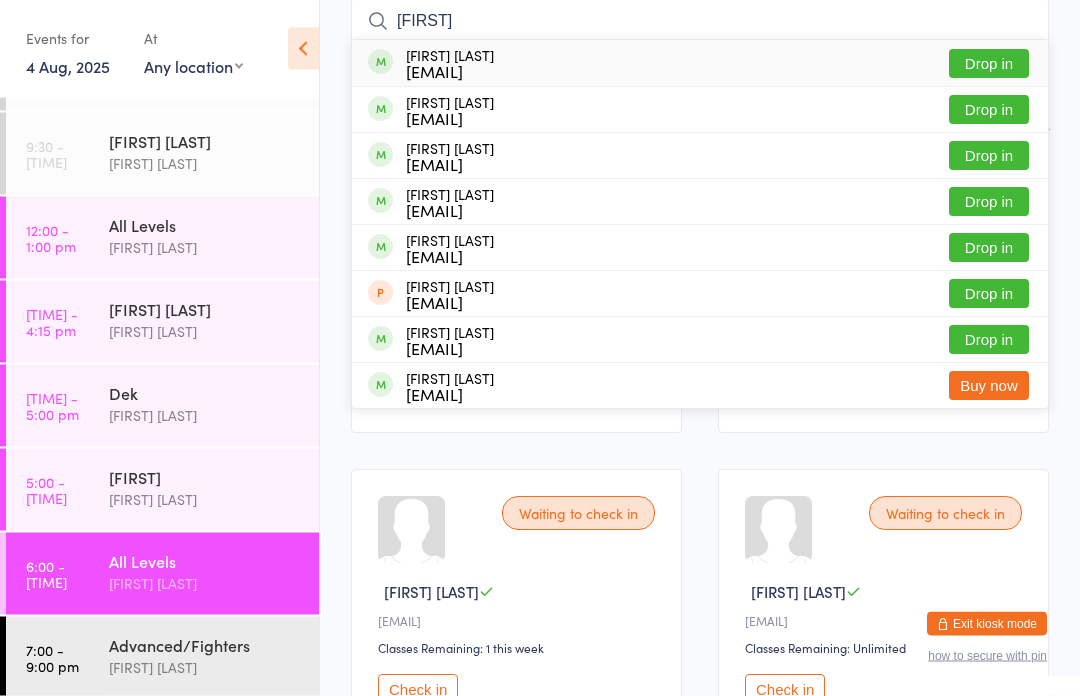 type on "[FIRST]" 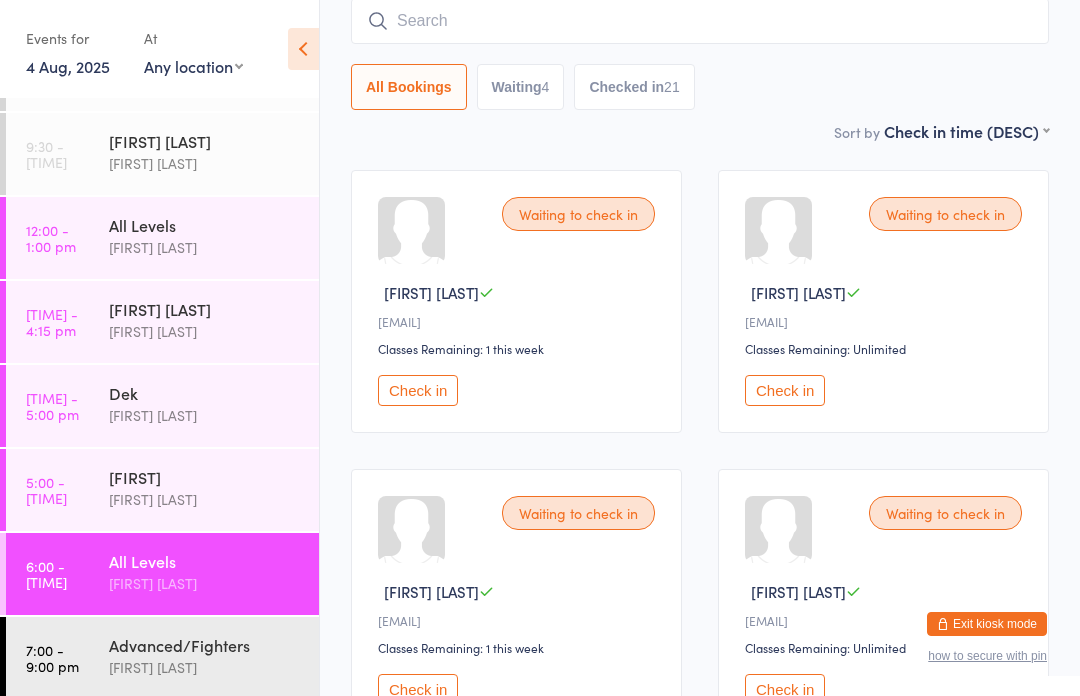 scroll, scrollTop: 178, scrollLeft: 0, axis: vertical 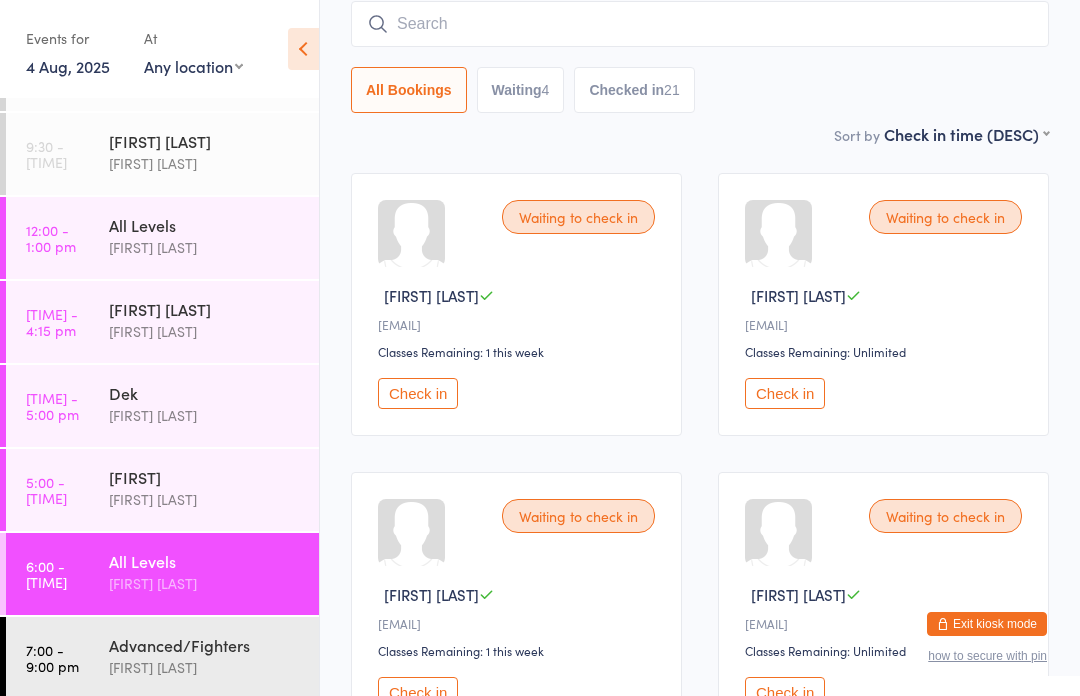 click at bounding box center [700, 24] 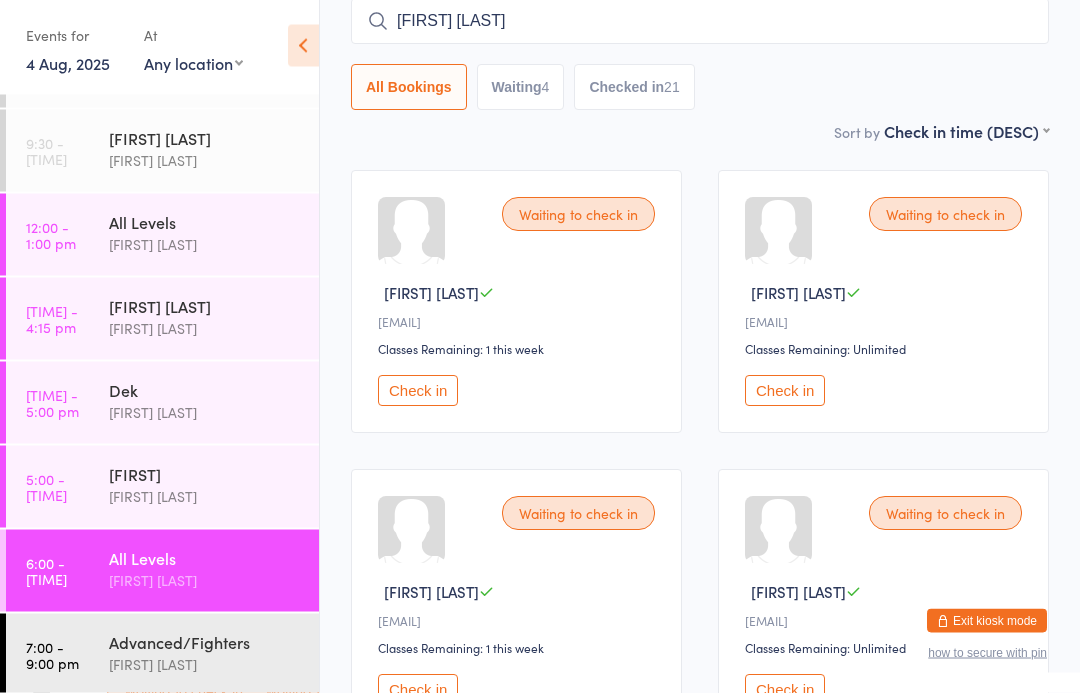 type on "[FIRST] [LAST]" 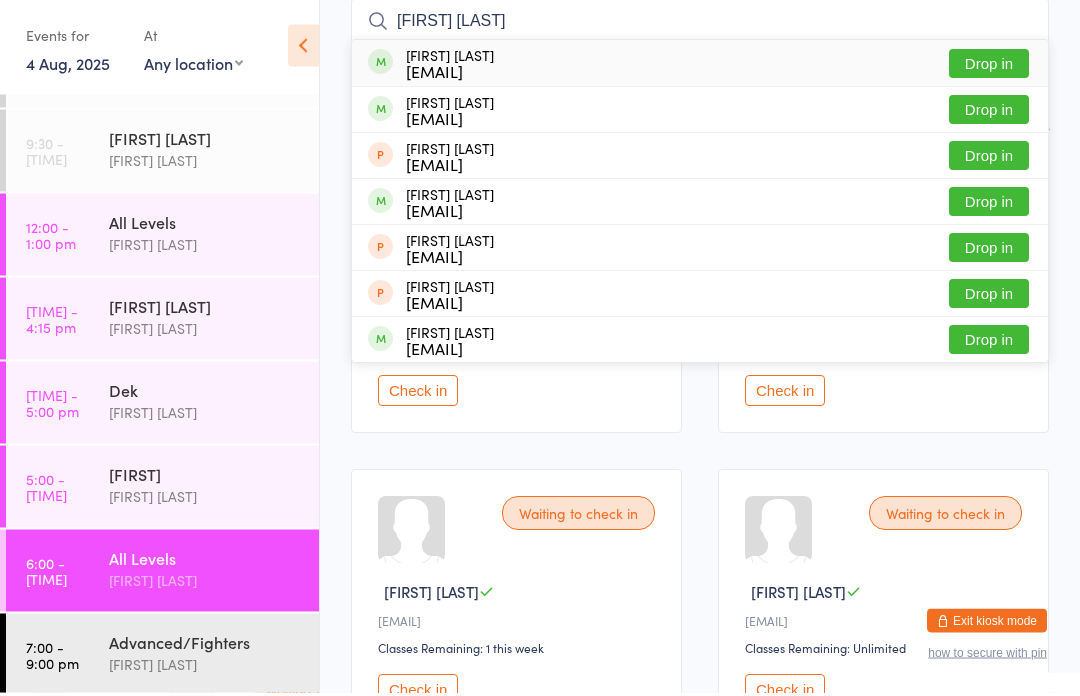 click on "Drop in" at bounding box center [989, 67] 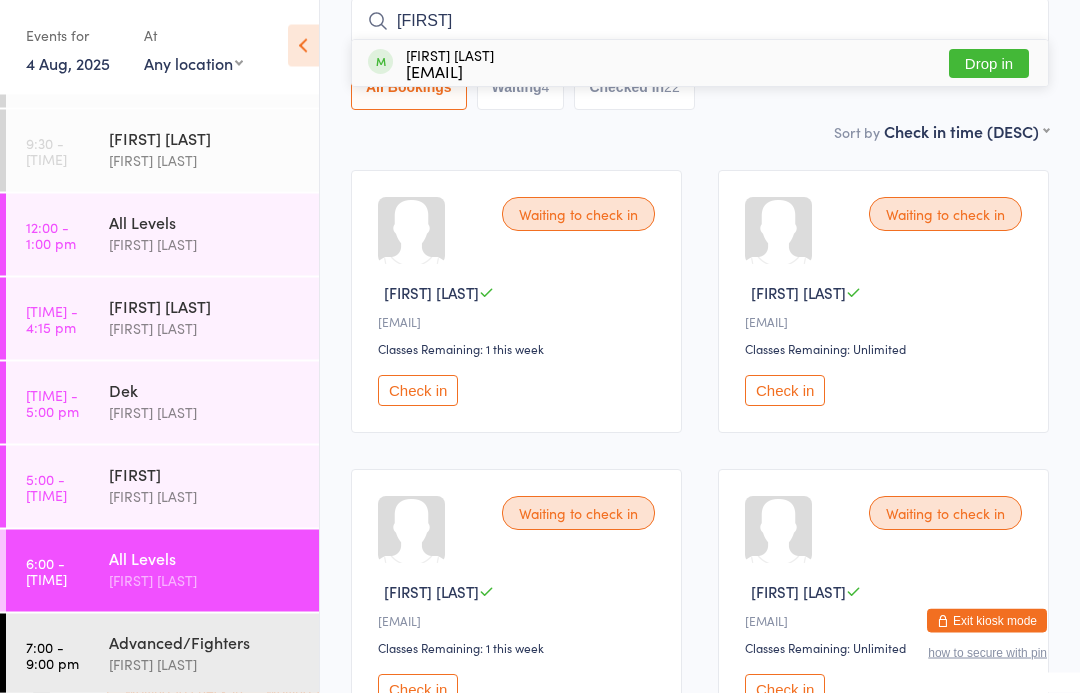 click on "Waiting to check in [FIRST] [LAST] [EMAIL] Classes Remaining: 1 this week Check in" at bounding box center [516, 305] 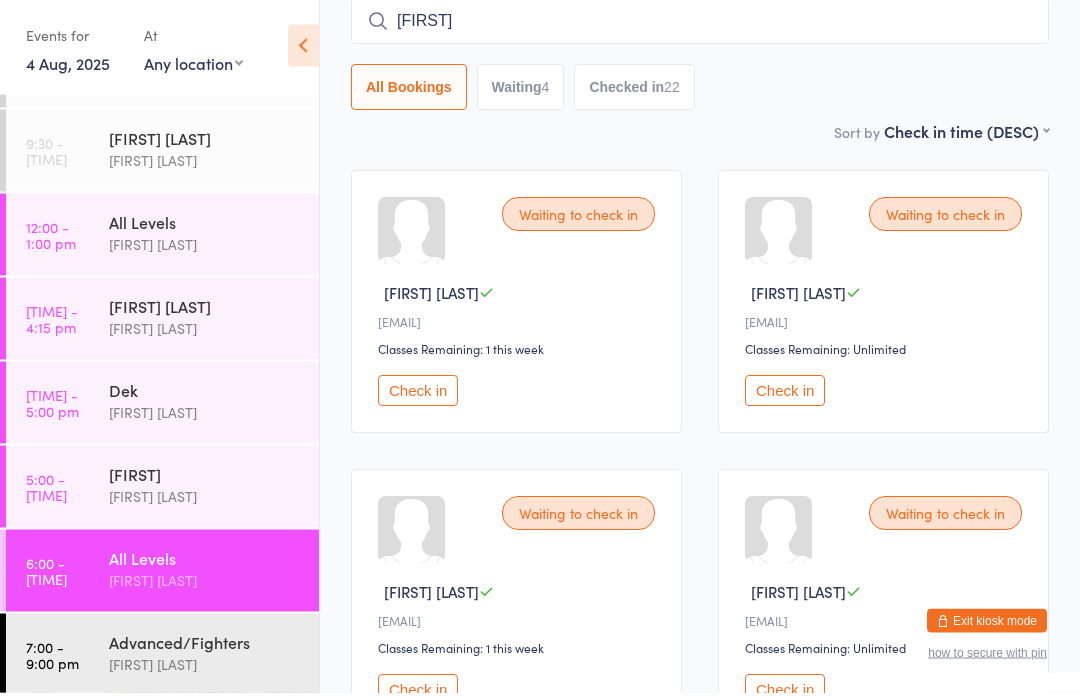 scroll, scrollTop: 181, scrollLeft: 0, axis: vertical 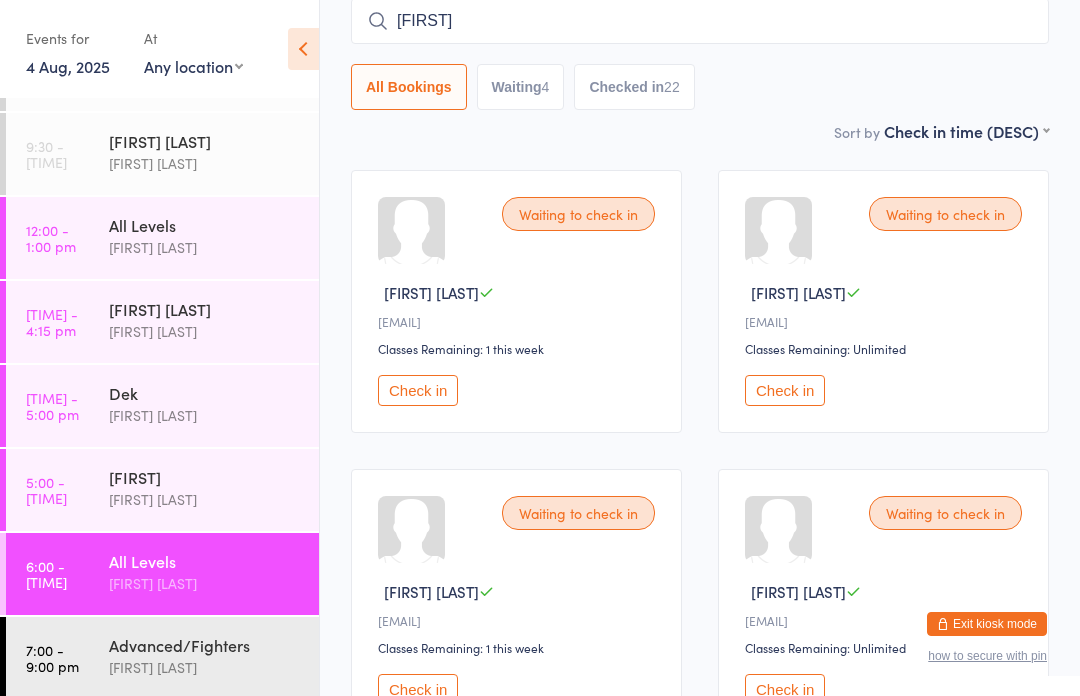 click on "[FIRST]" at bounding box center (700, 21) 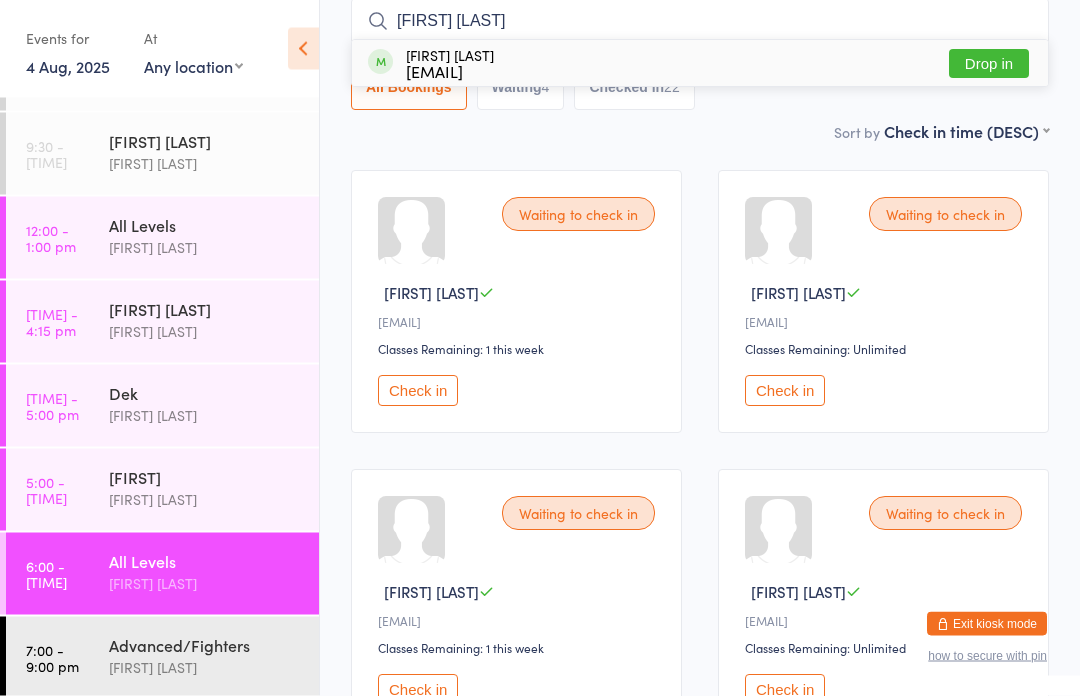 click on "[FIRST] [LAST]" at bounding box center [700, 22] 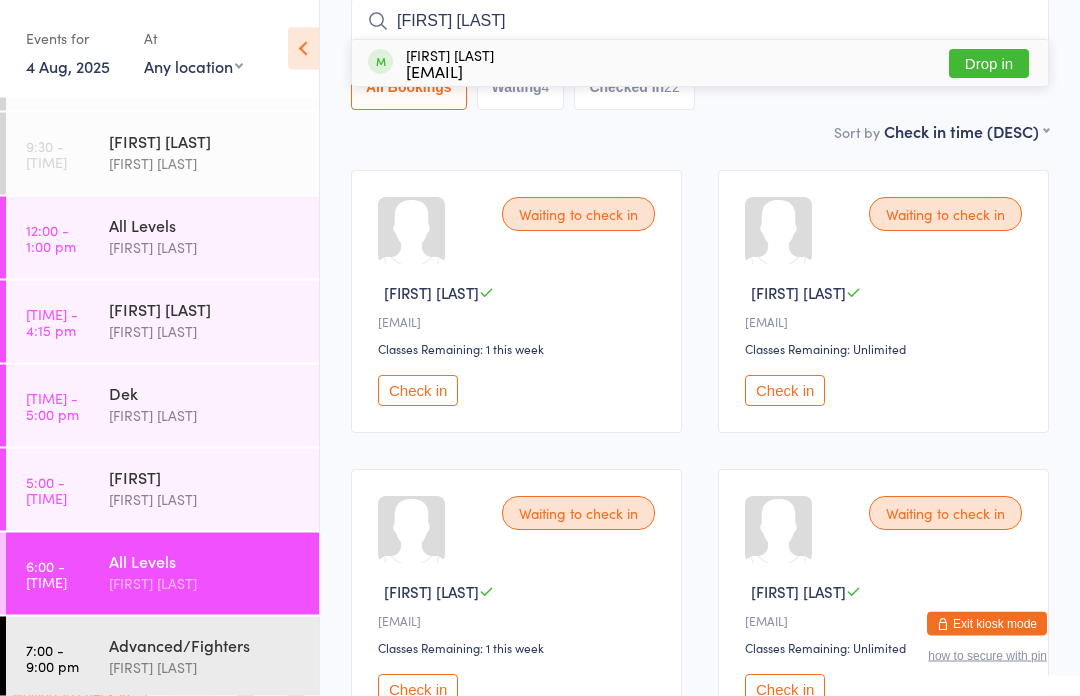 type on "[FIRST] [LAST]" 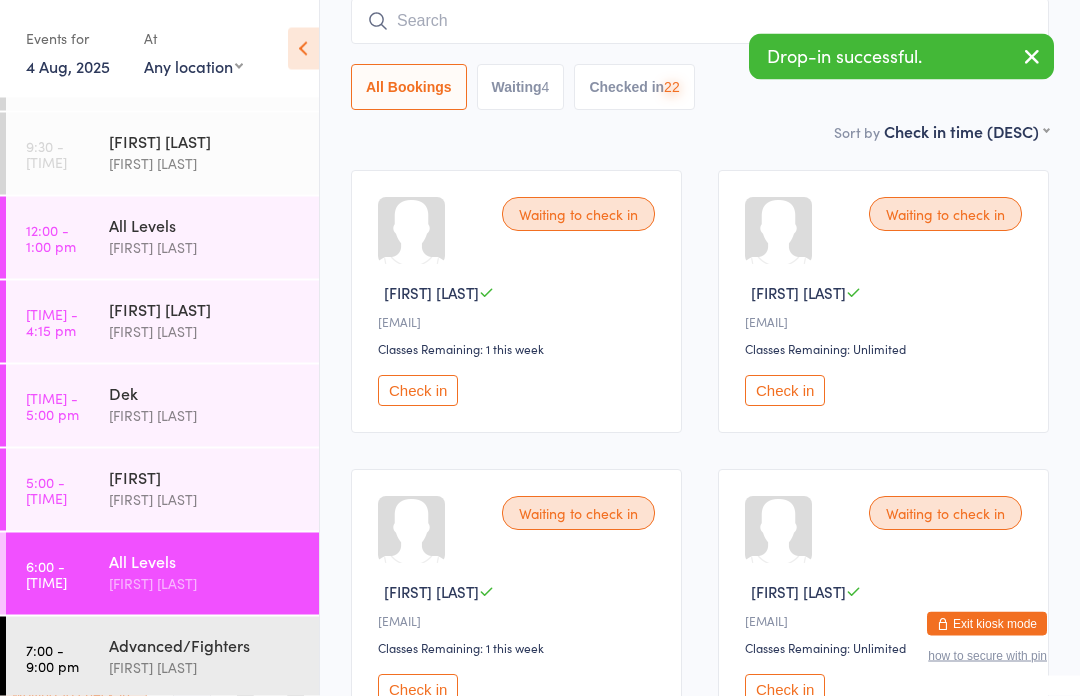scroll, scrollTop: 181, scrollLeft: 0, axis: vertical 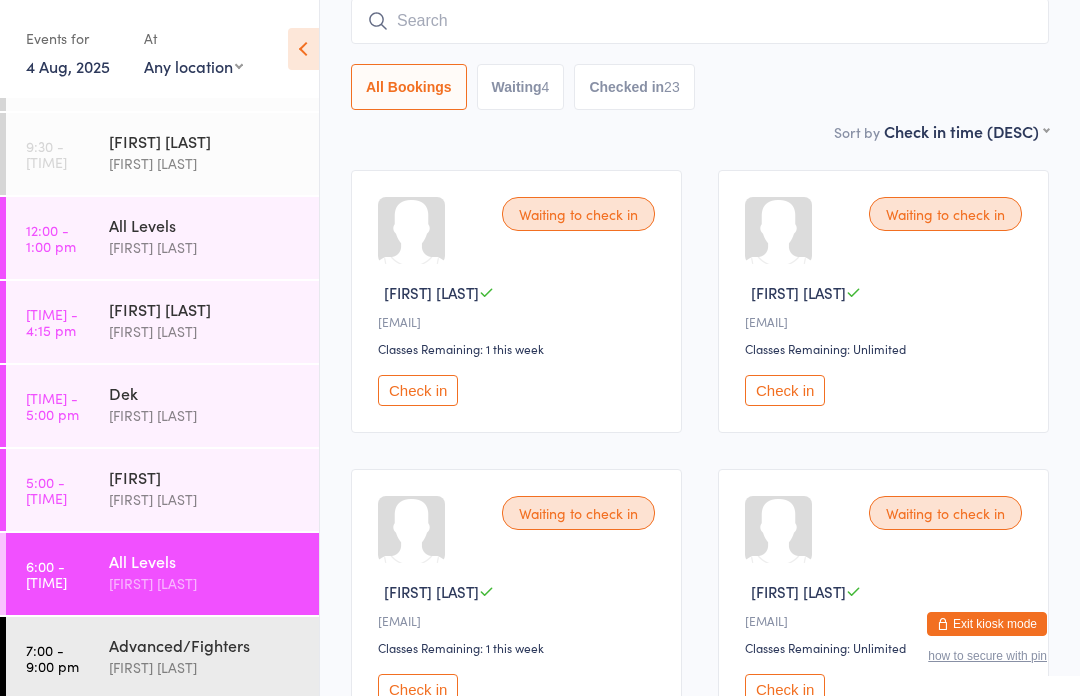 click on "Check in" at bounding box center [418, 390] 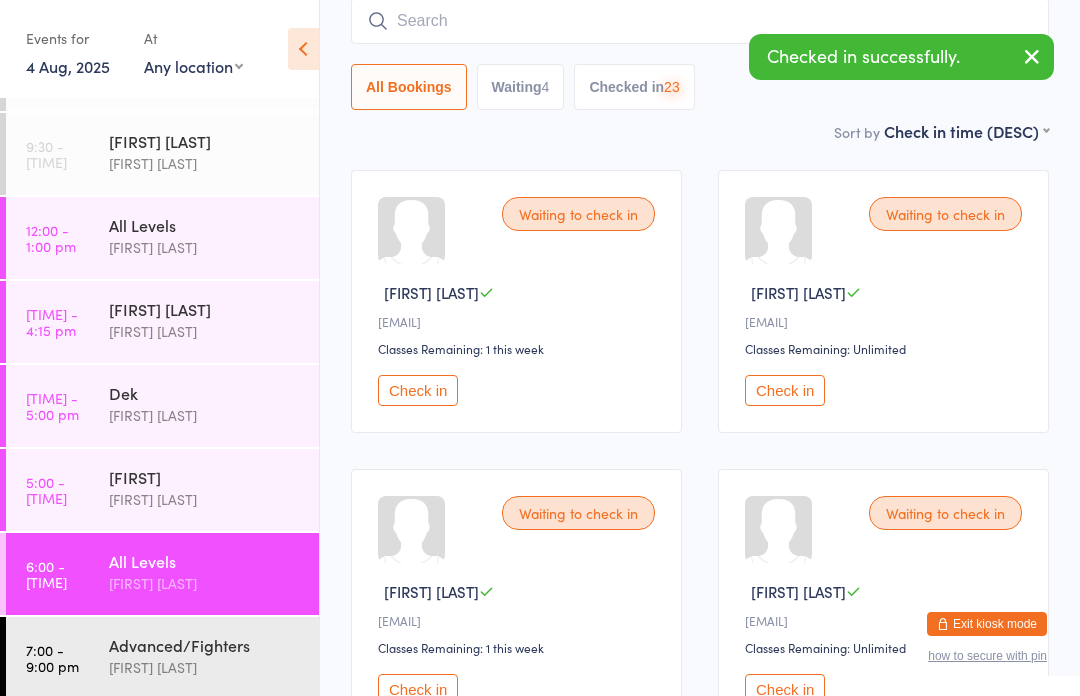 click on "Check in" at bounding box center [785, 390] 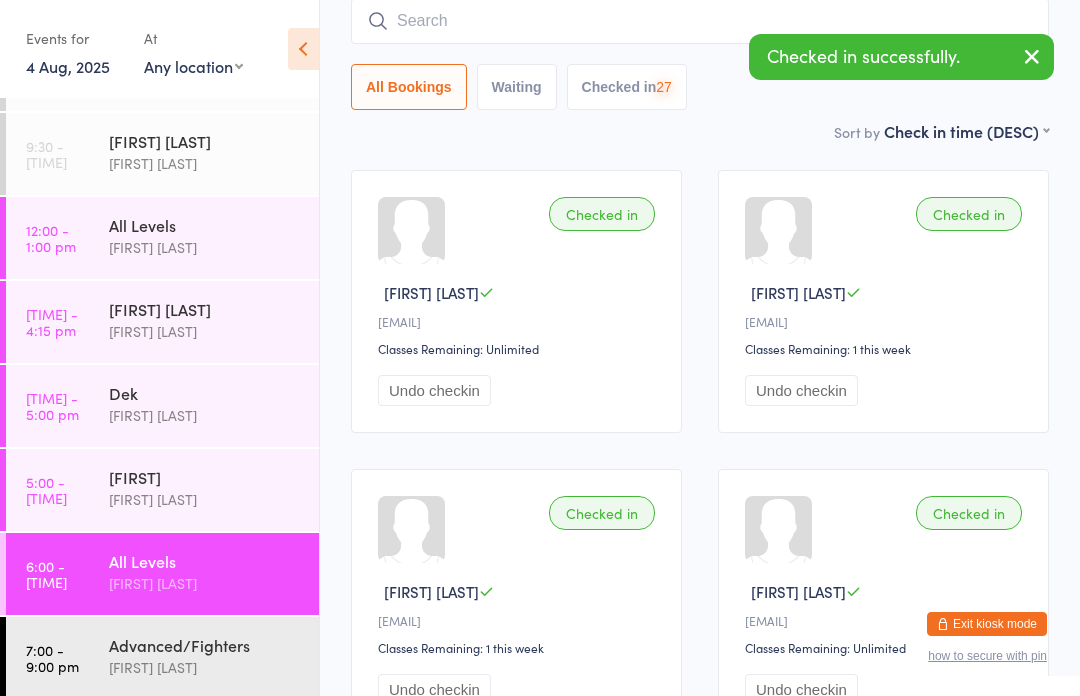 scroll, scrollTop: 251, scrollLeft: 0, axis: vertical 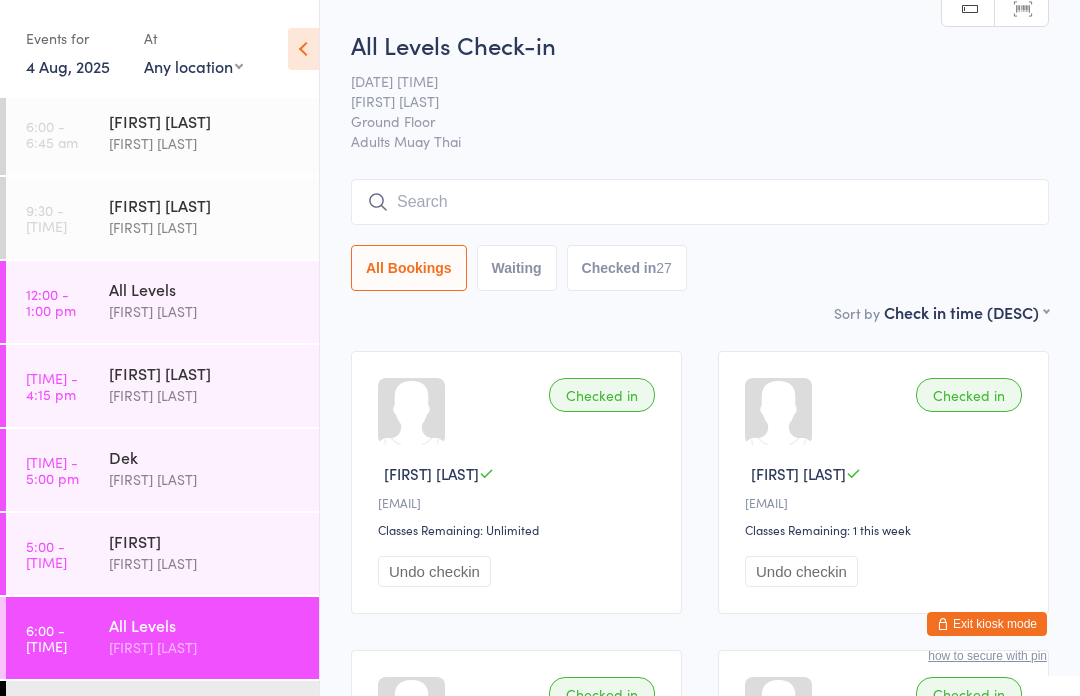 click at bounding box center [700, 202] 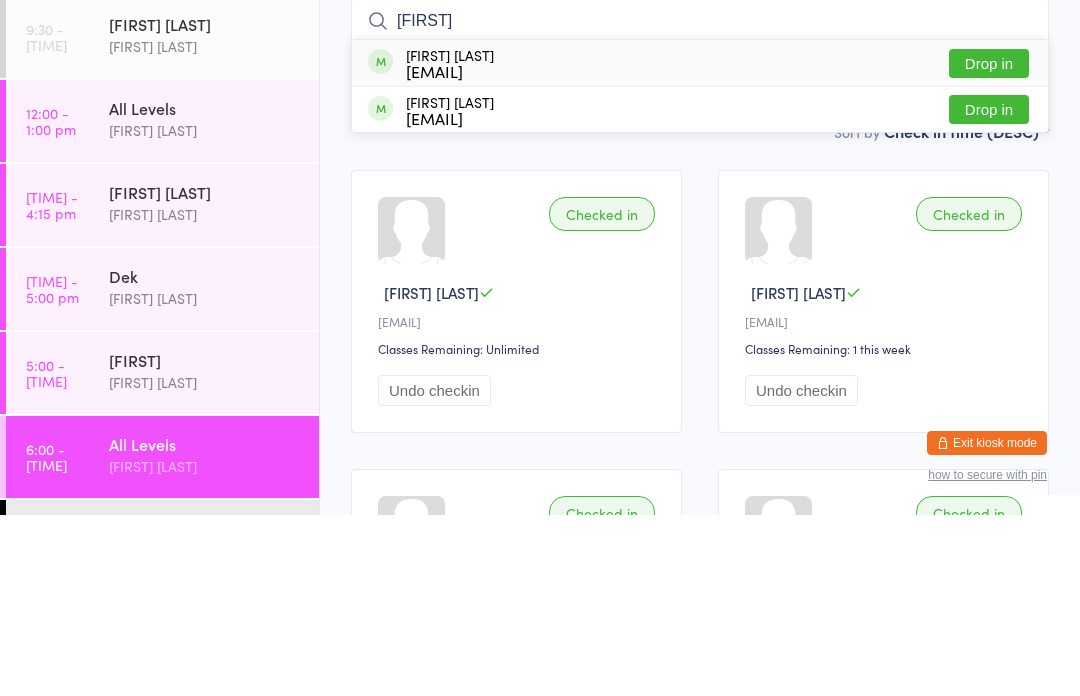 type on "[FIRST]" 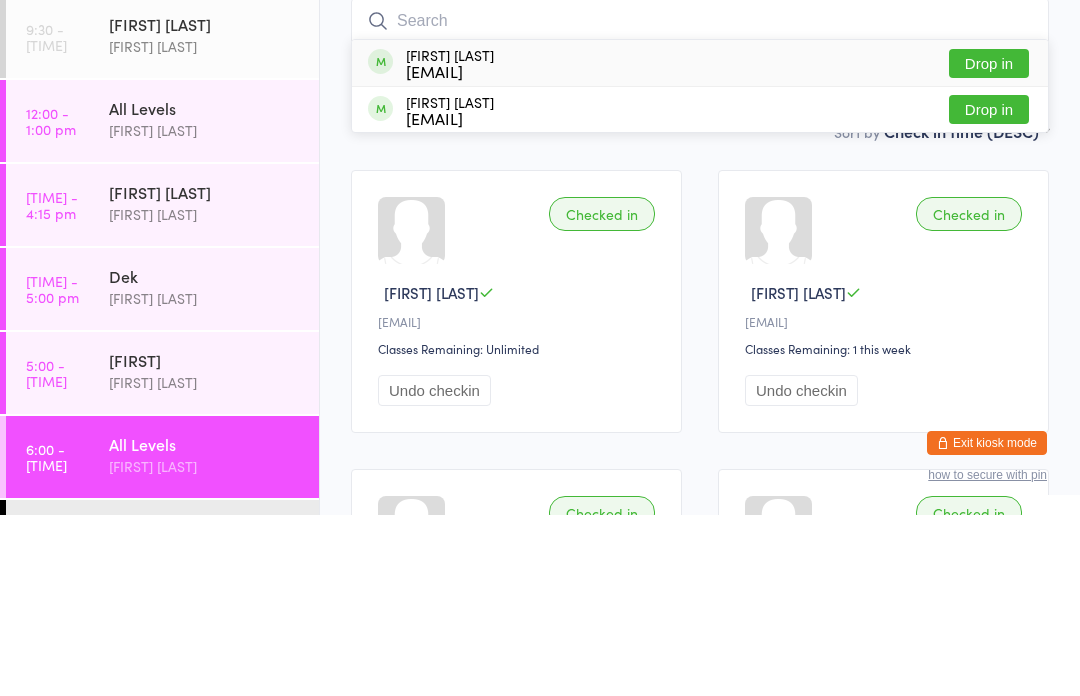 scroll, scrollTop: 181, scrollLeft: 0, axis: vertical 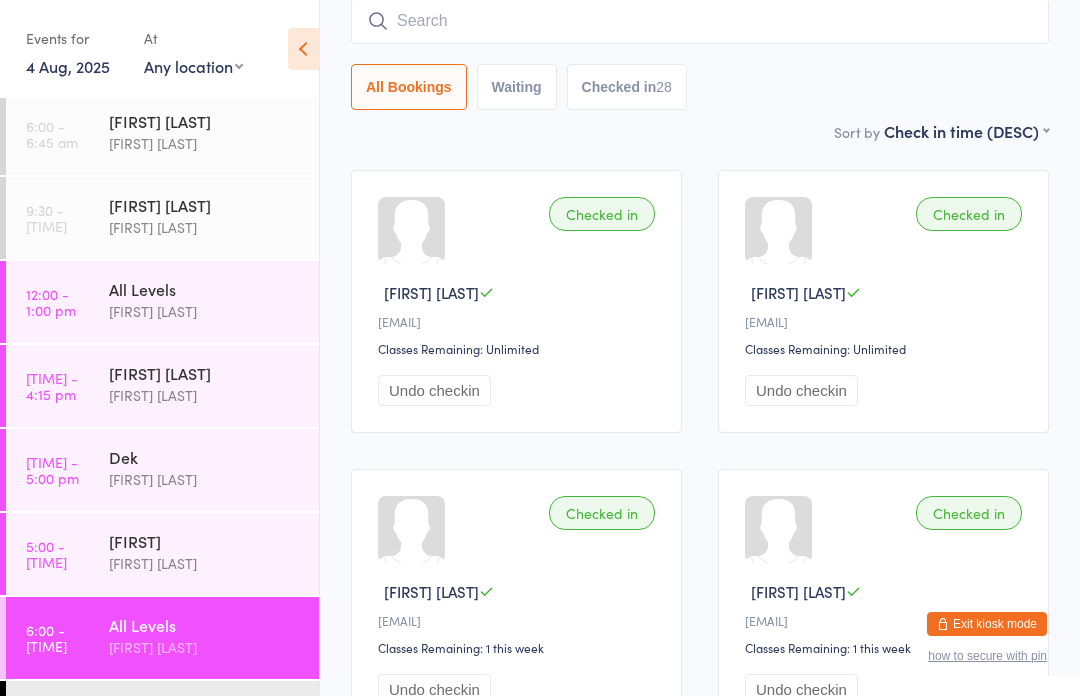 click on "All Levels [FIRST] [LAST]" at bounding box center [214, 636] 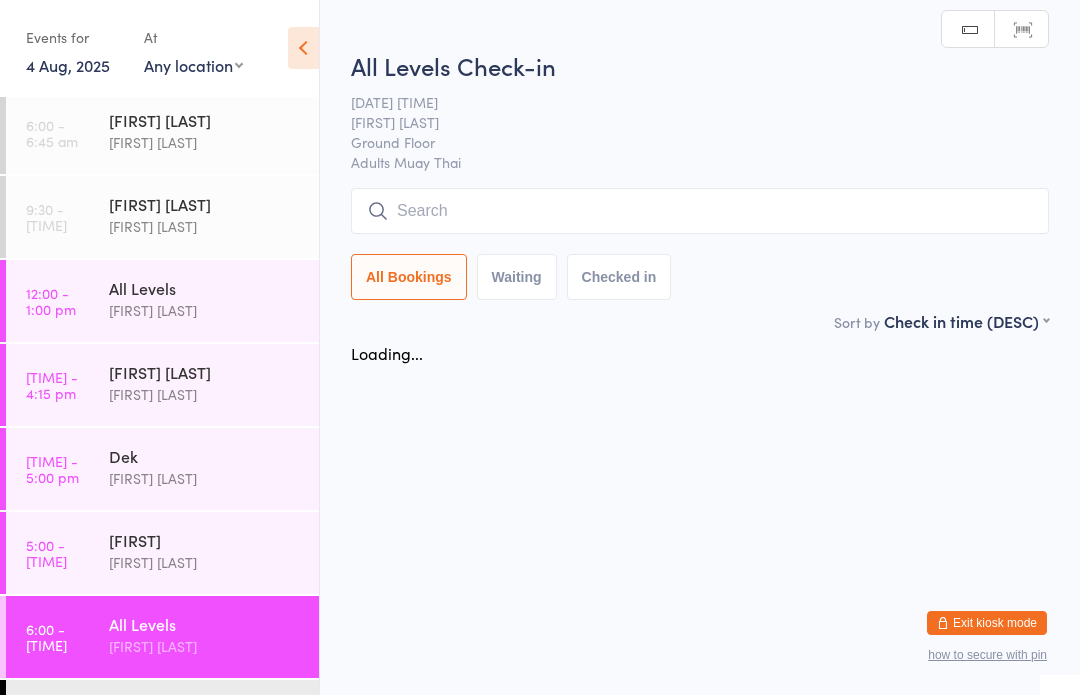 scroll, scrollTop: 1, scrollLeft: 0, axis: vertical 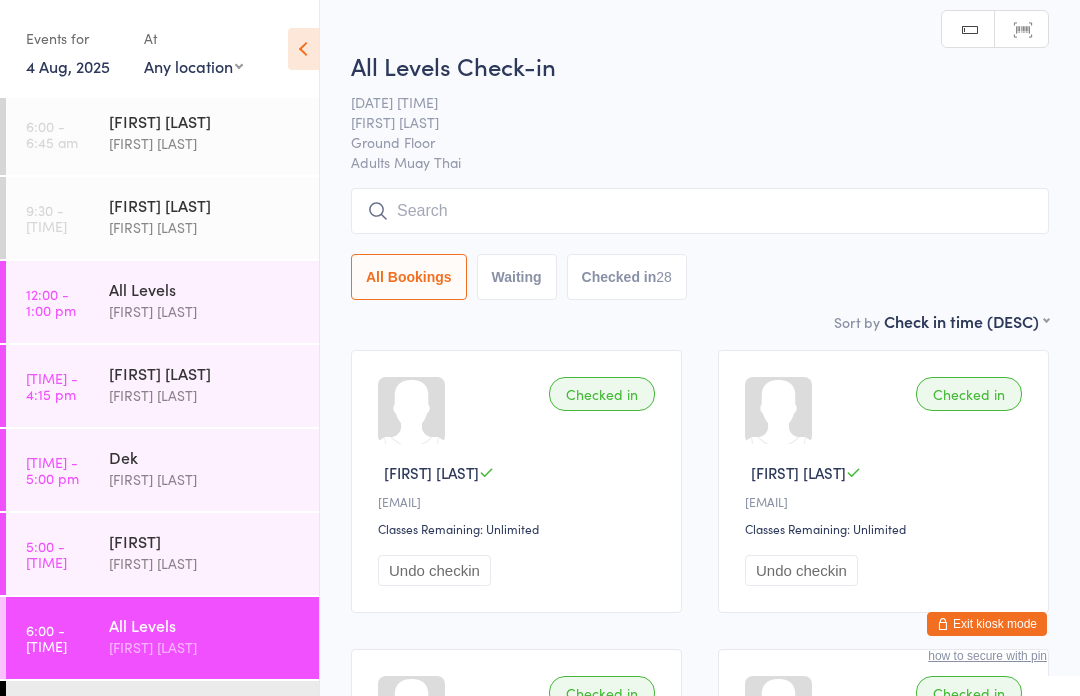 click on "All Levels Check-in [DATE] [TIME] [FIRST] [LAST] Ground Floor Adults Muay Thai Manual search Scanner input All Bookings Waiting Checked in 28" at bounding box center [700, 179] 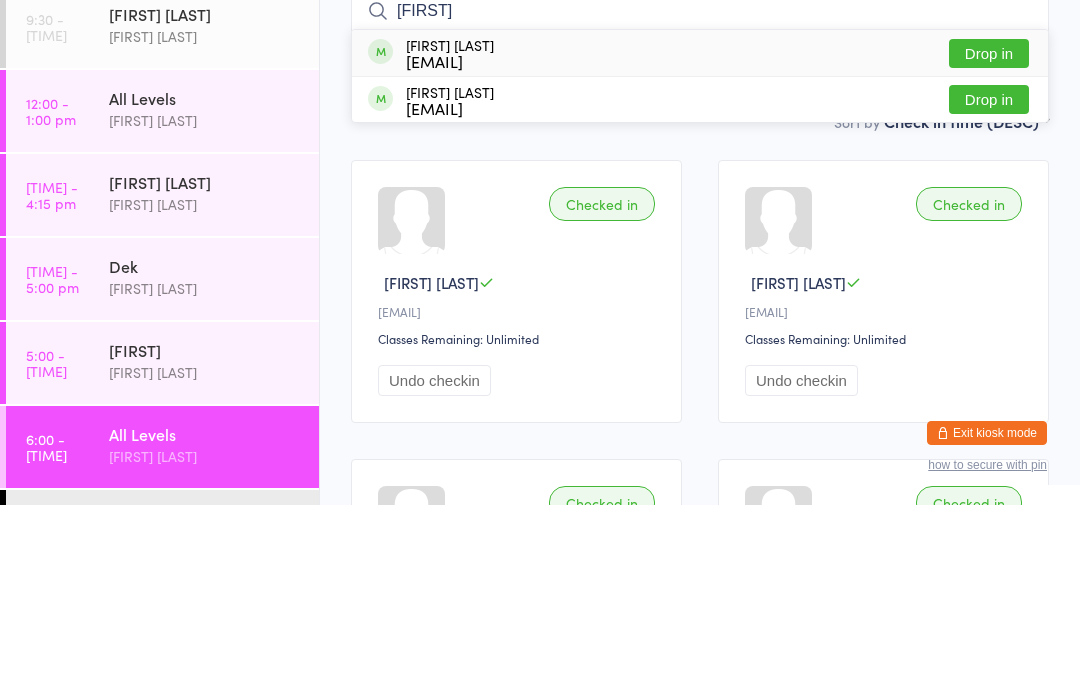 type on "[FIRST]" 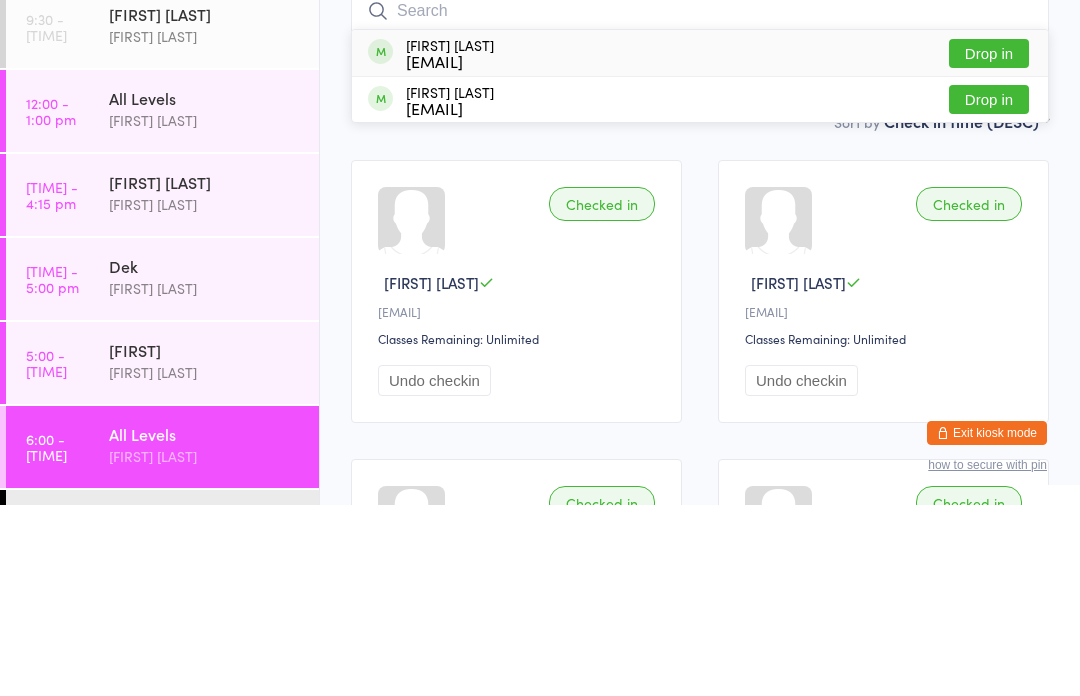 scroll, scrollTop: 191, scrollLeft: 0, axis: vertical 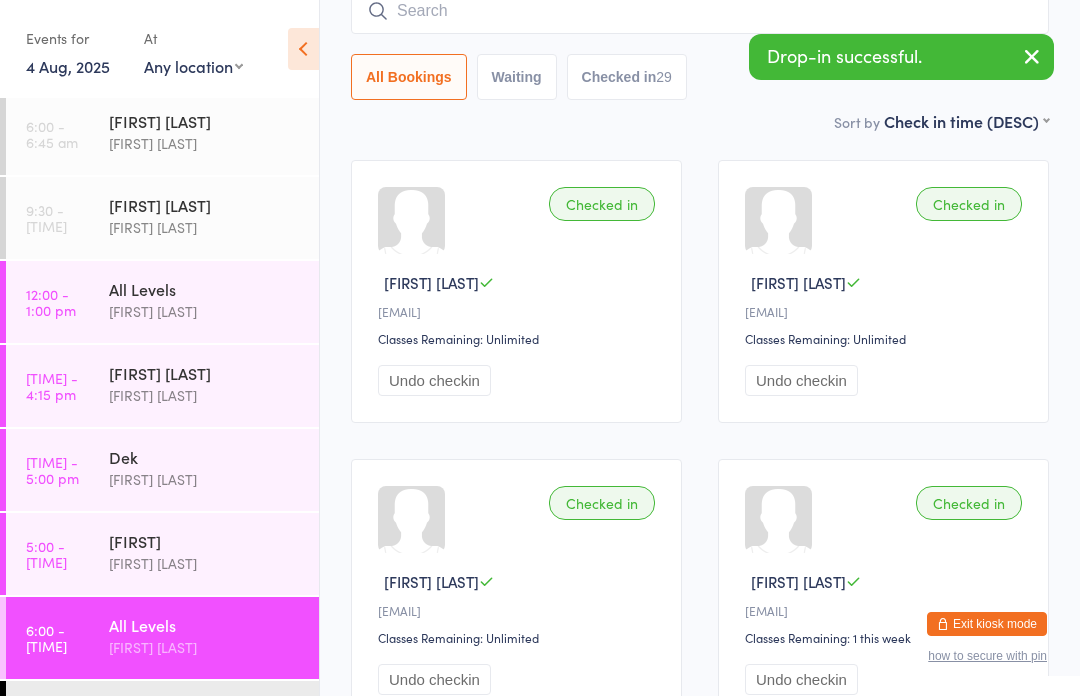 click at bounding box center (700, 11) 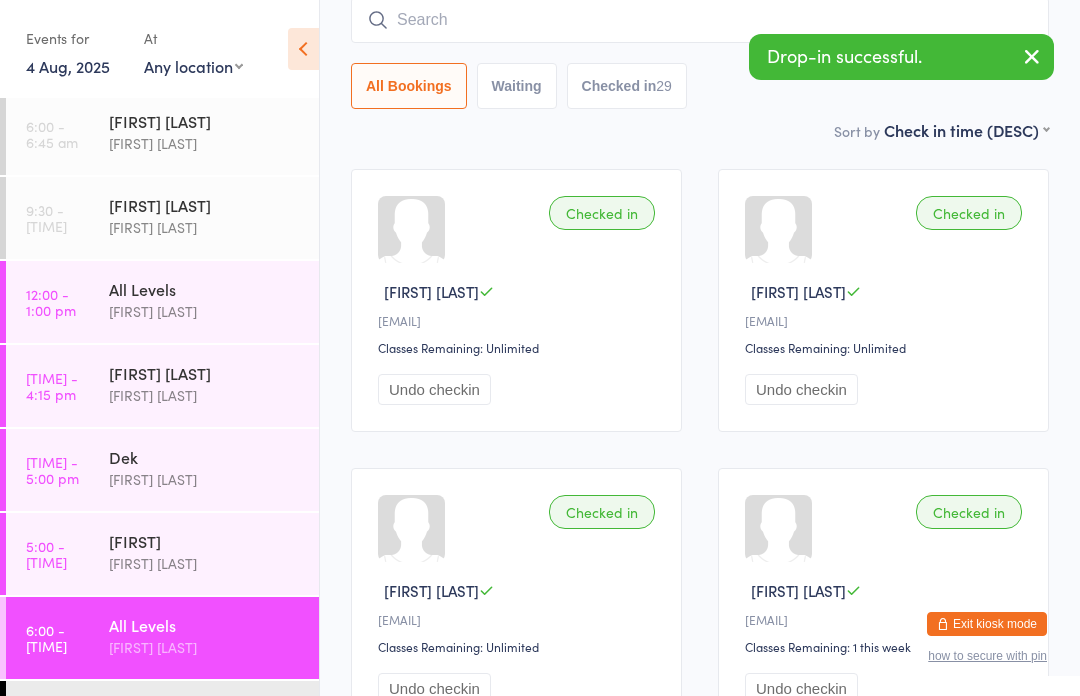 scroll, scrollTop: 181, scrollLeft: 0, axis: vertical 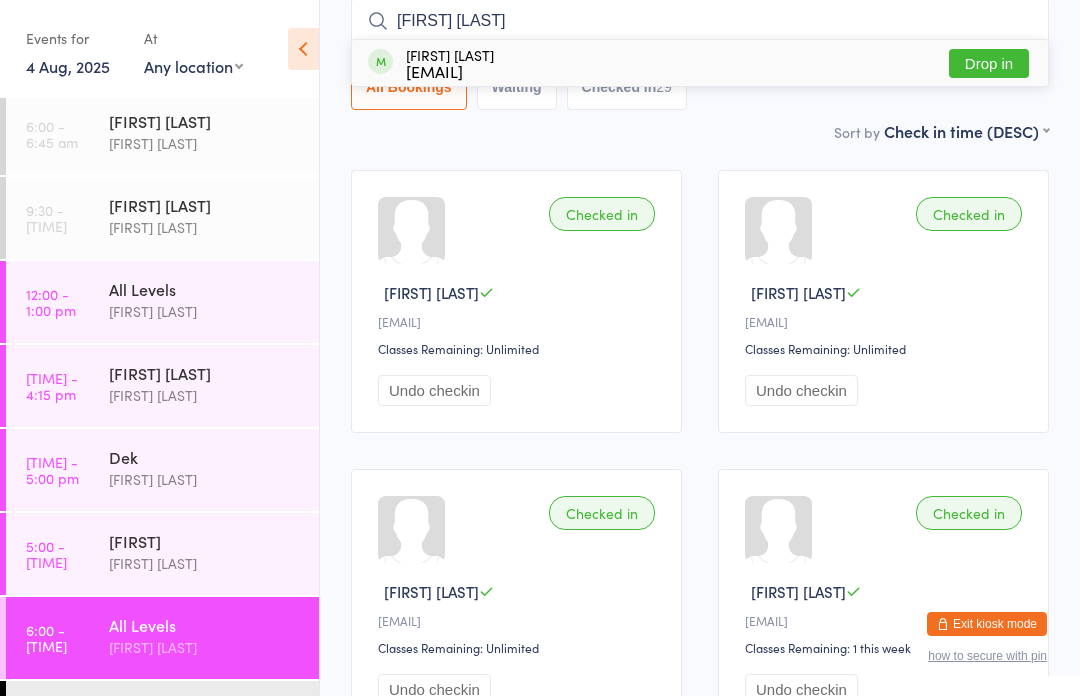 type on "[FIRST] [LAST]" 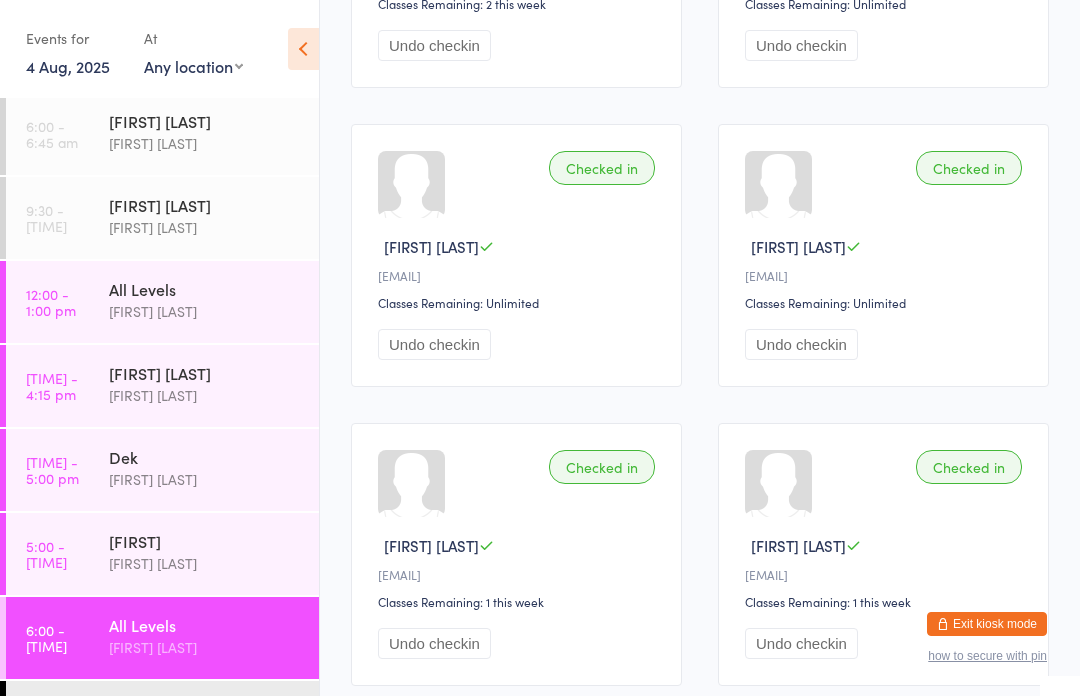 scroll, scrollTop: 525, scrollLeft: 0, axis: vertical 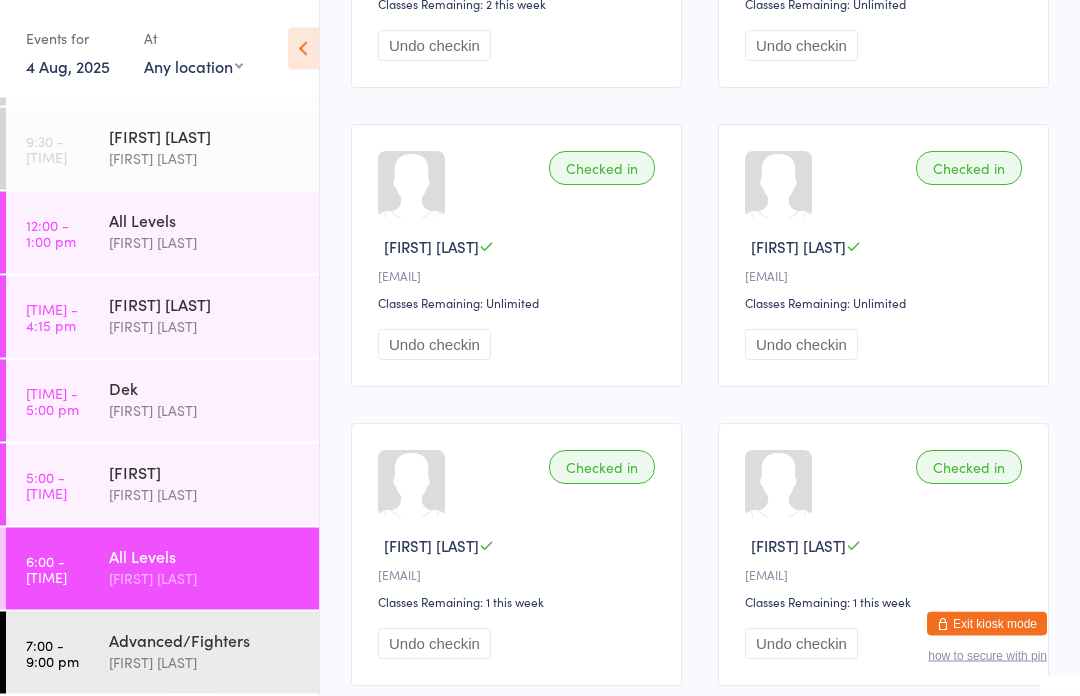 click on "[FIRST] [LAST]" at bounding box center [214, 651] 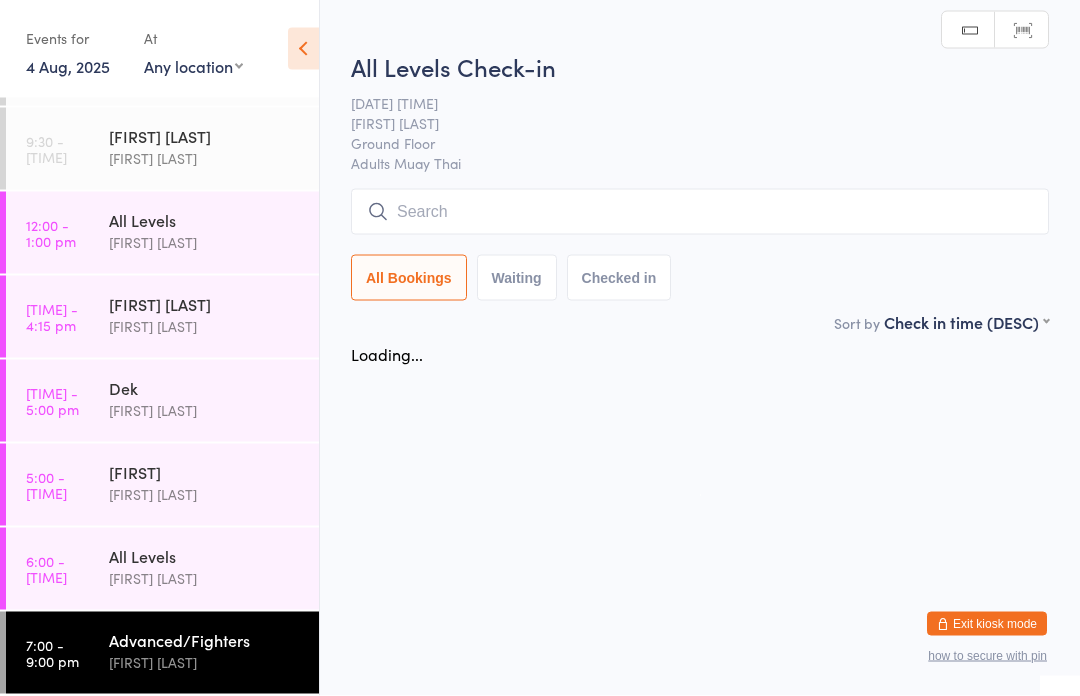 scroll, scrollTop: 0, scrollLeft: 0, axis: both 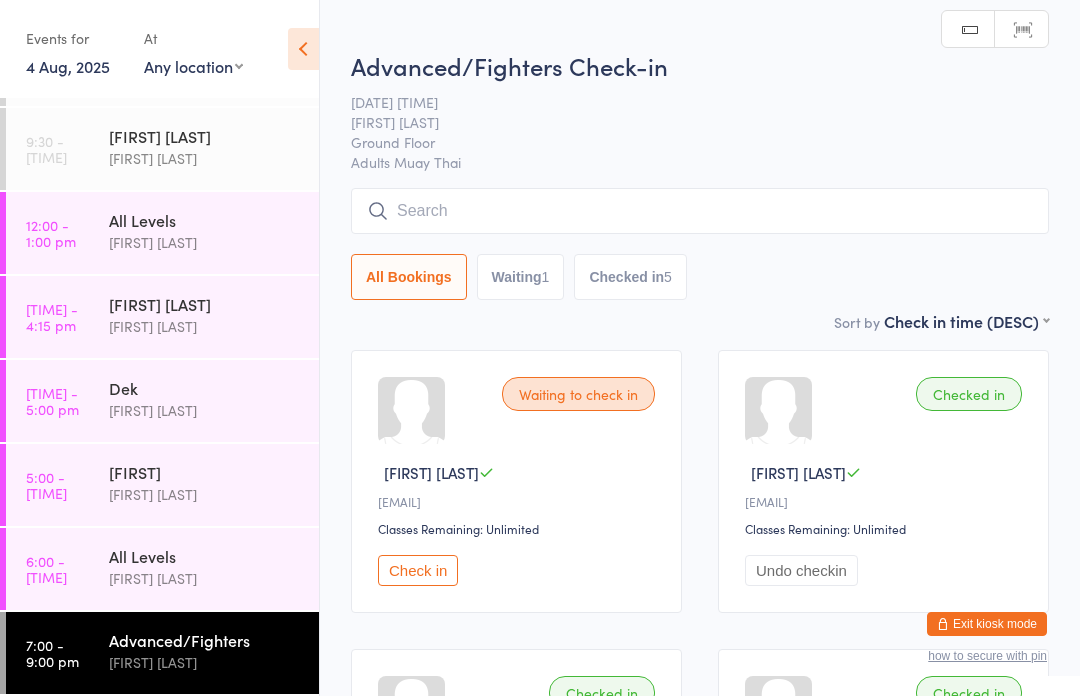 click at bounding box center [700, 211] 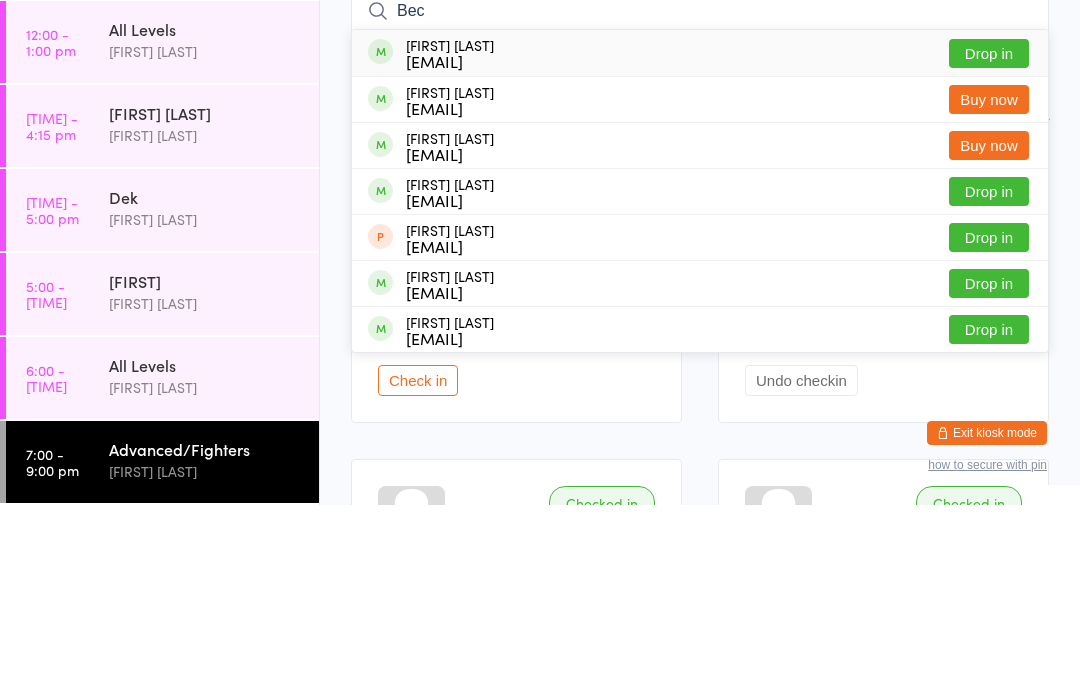type on "Bec" 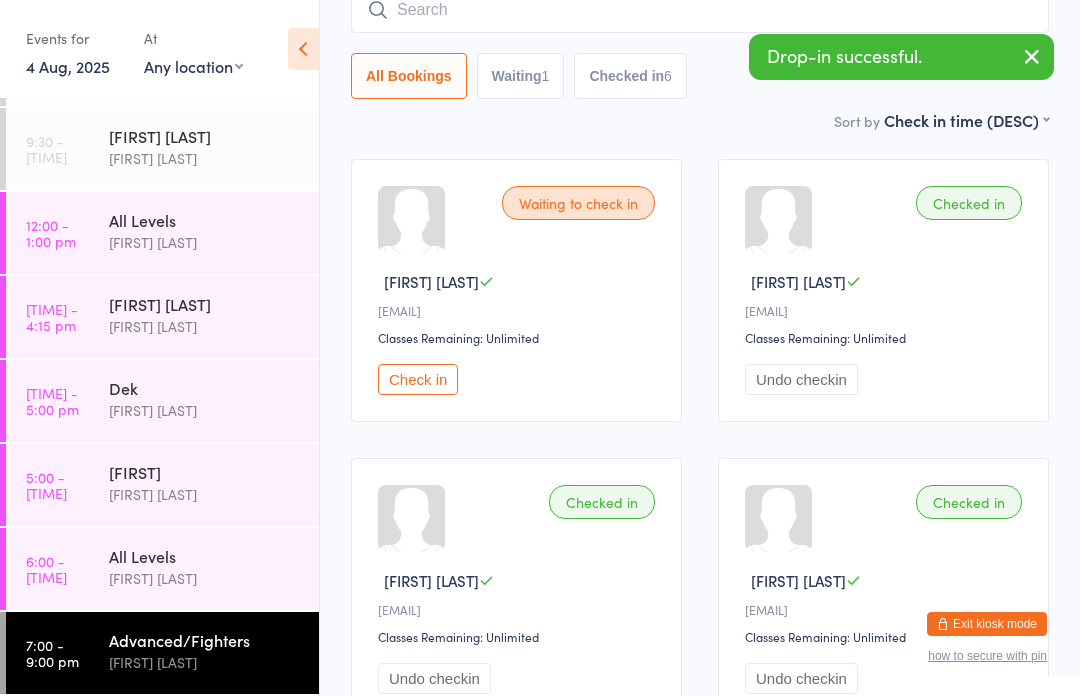 scroll, scrollTop: 206, scrollLeft: 0, axis: vertical 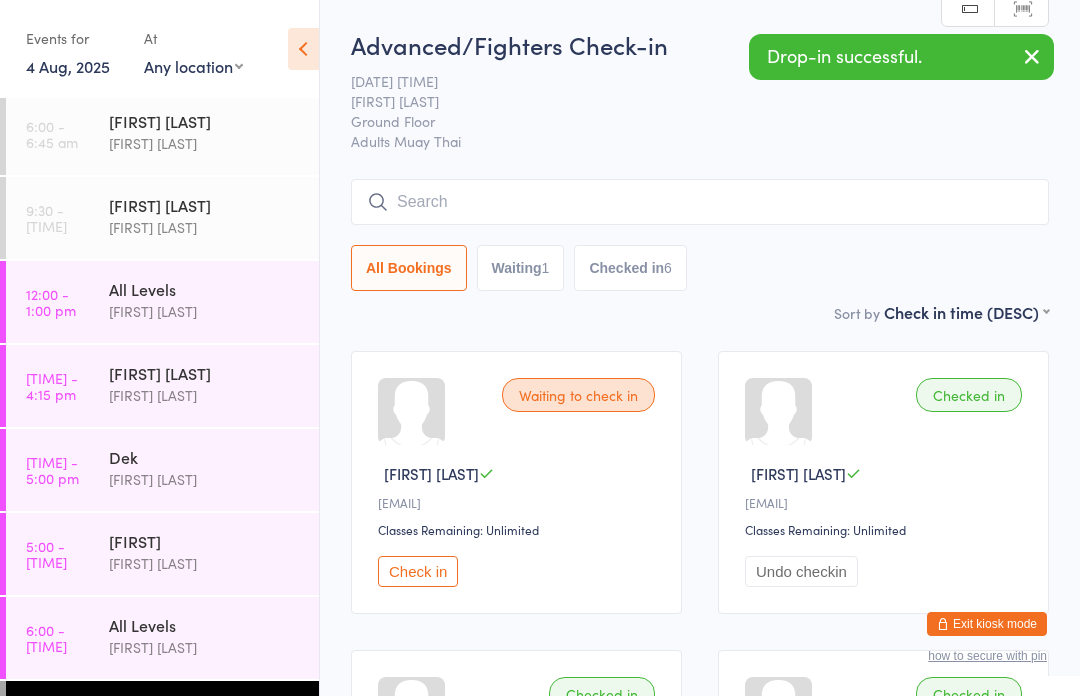 click on "[FIRST] [LAST]" at bounding box center [162, 638] 